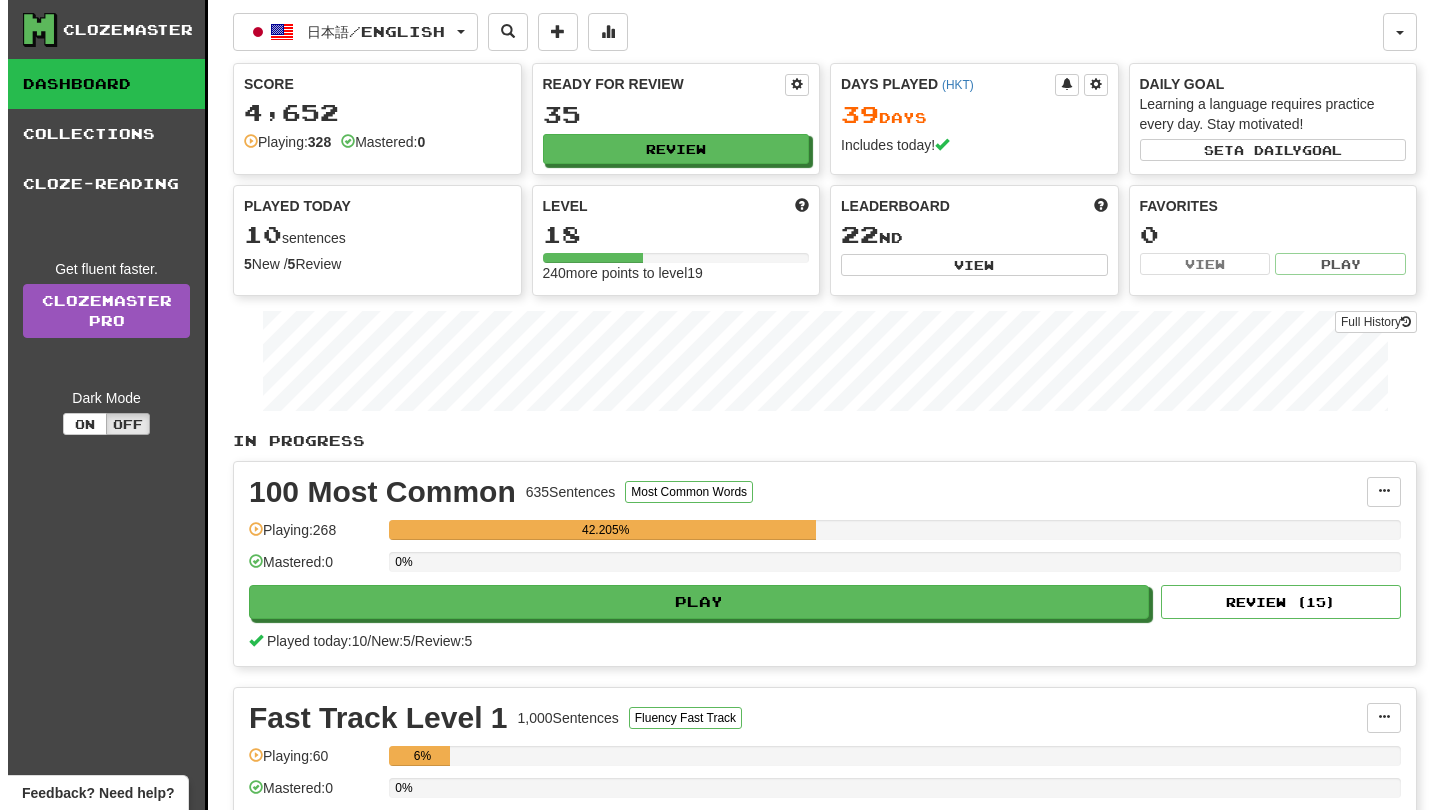 scroll, scrollTop: 0, scrollLeft: 0, axis: both 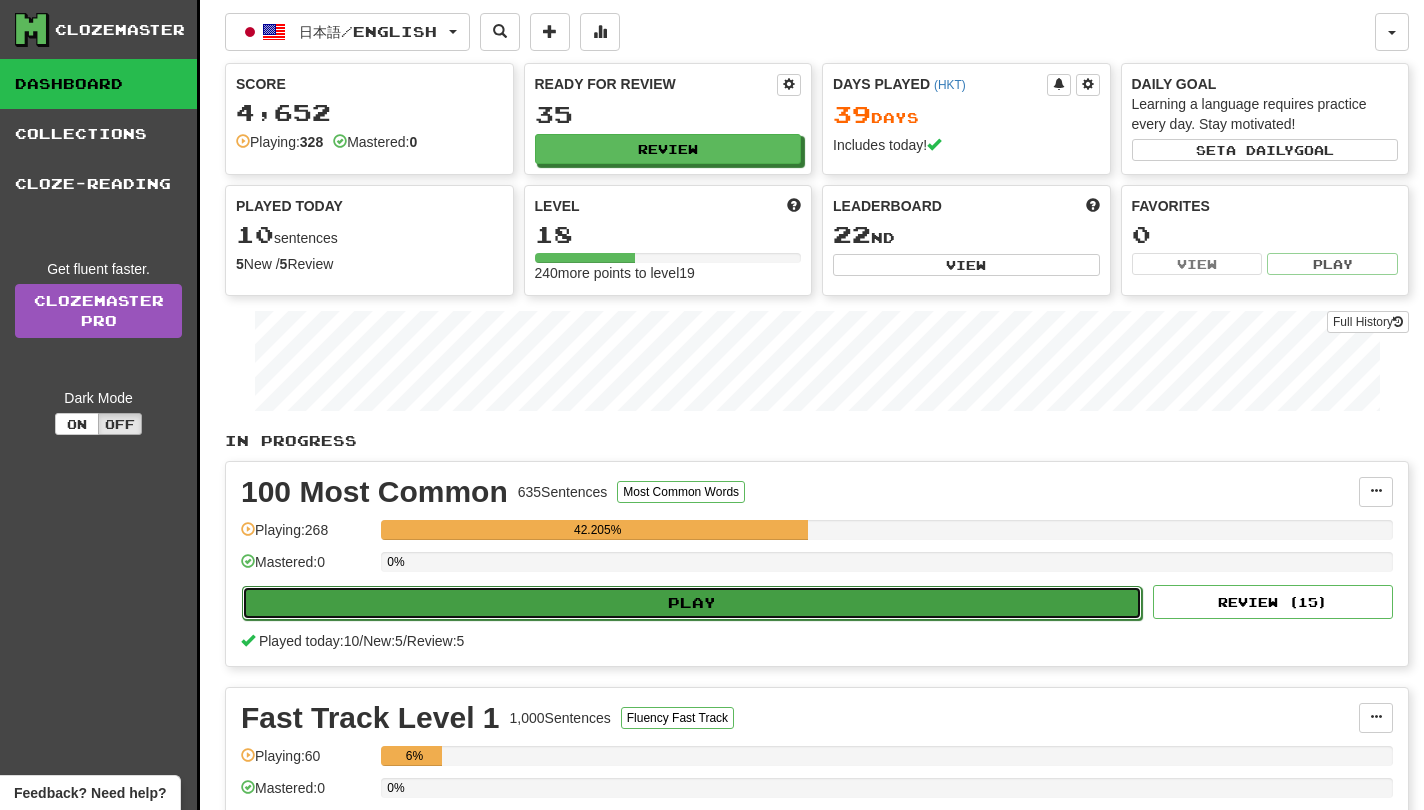 click on "Play" at bounding box center [692, 603] 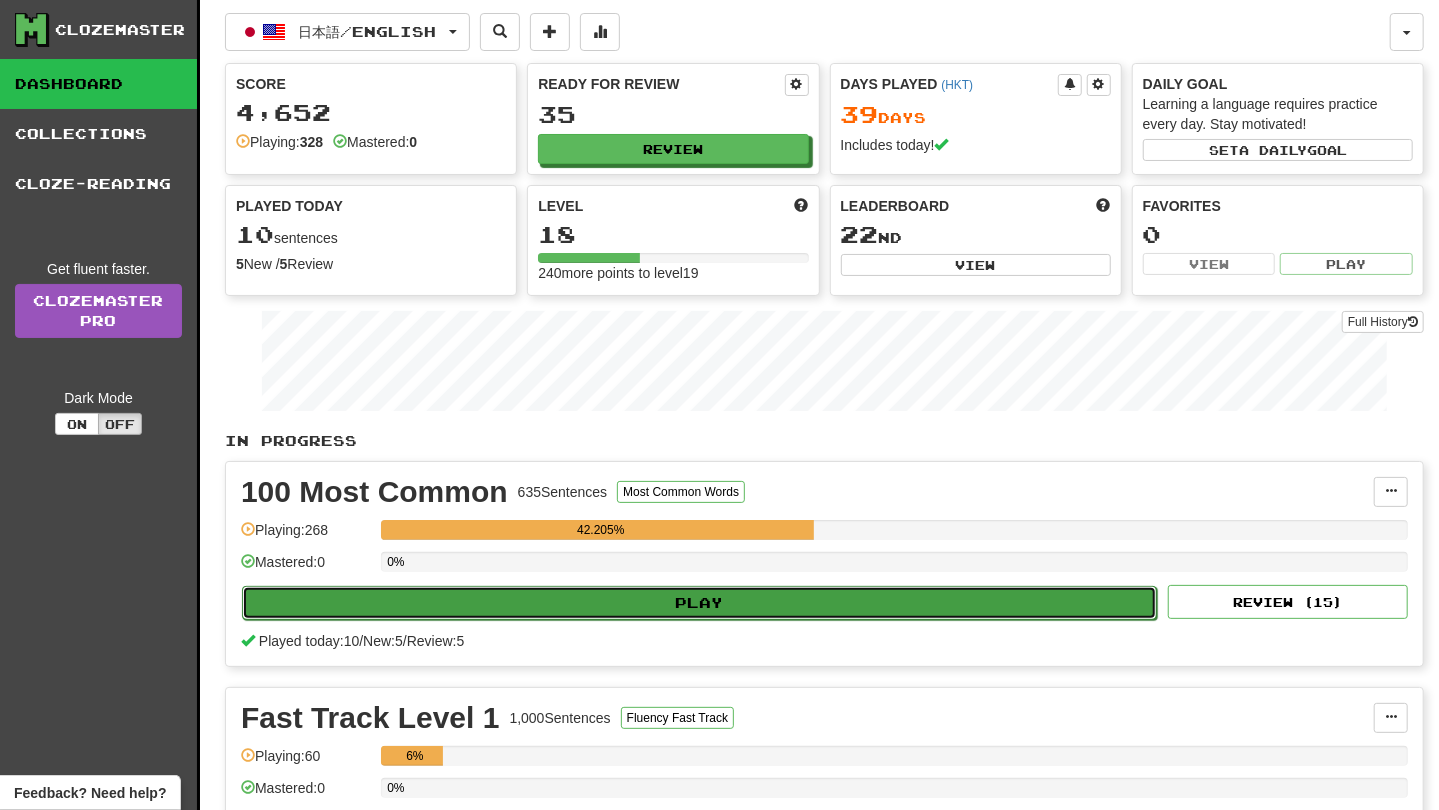 select on "**" 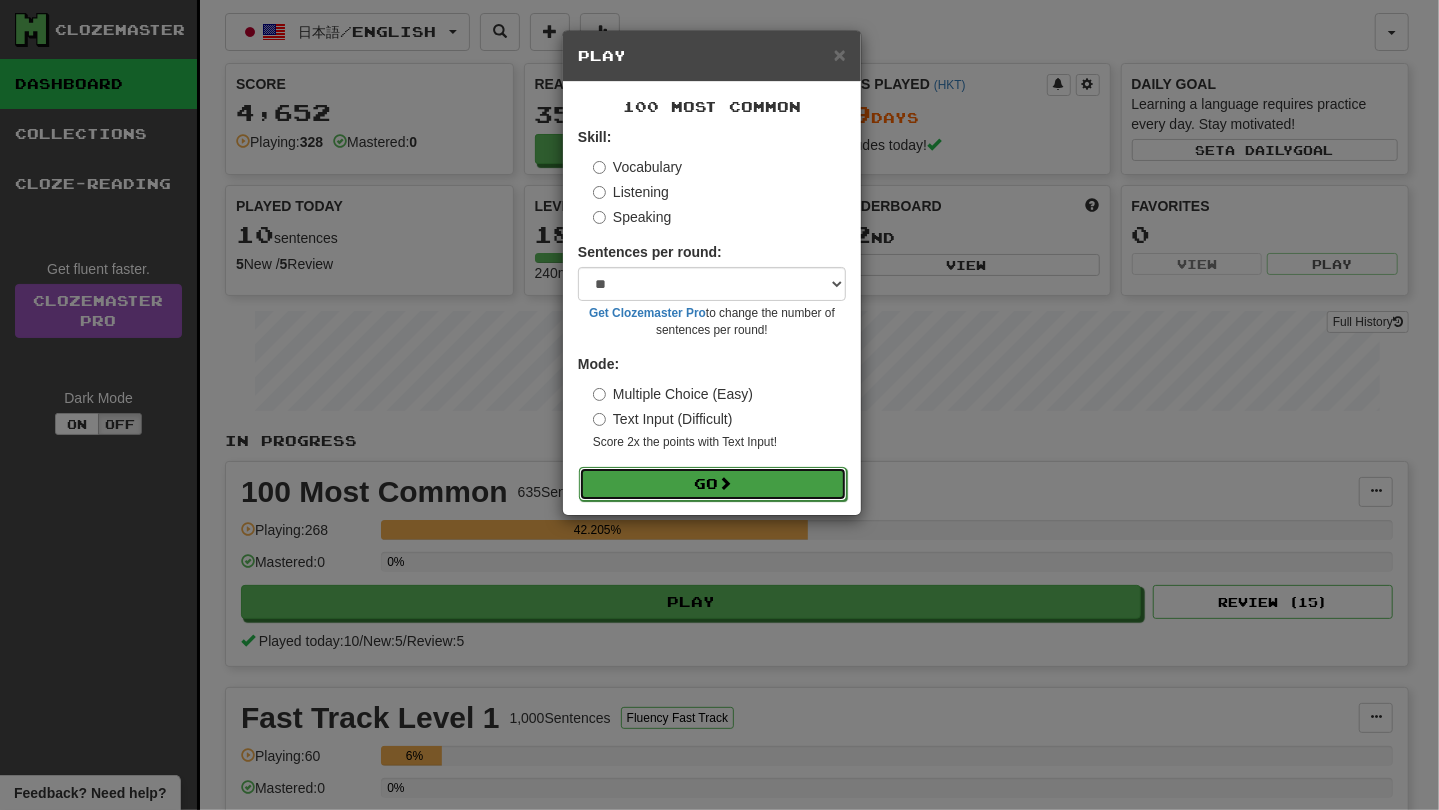 click on "Go" at bounding box center (713, 484) 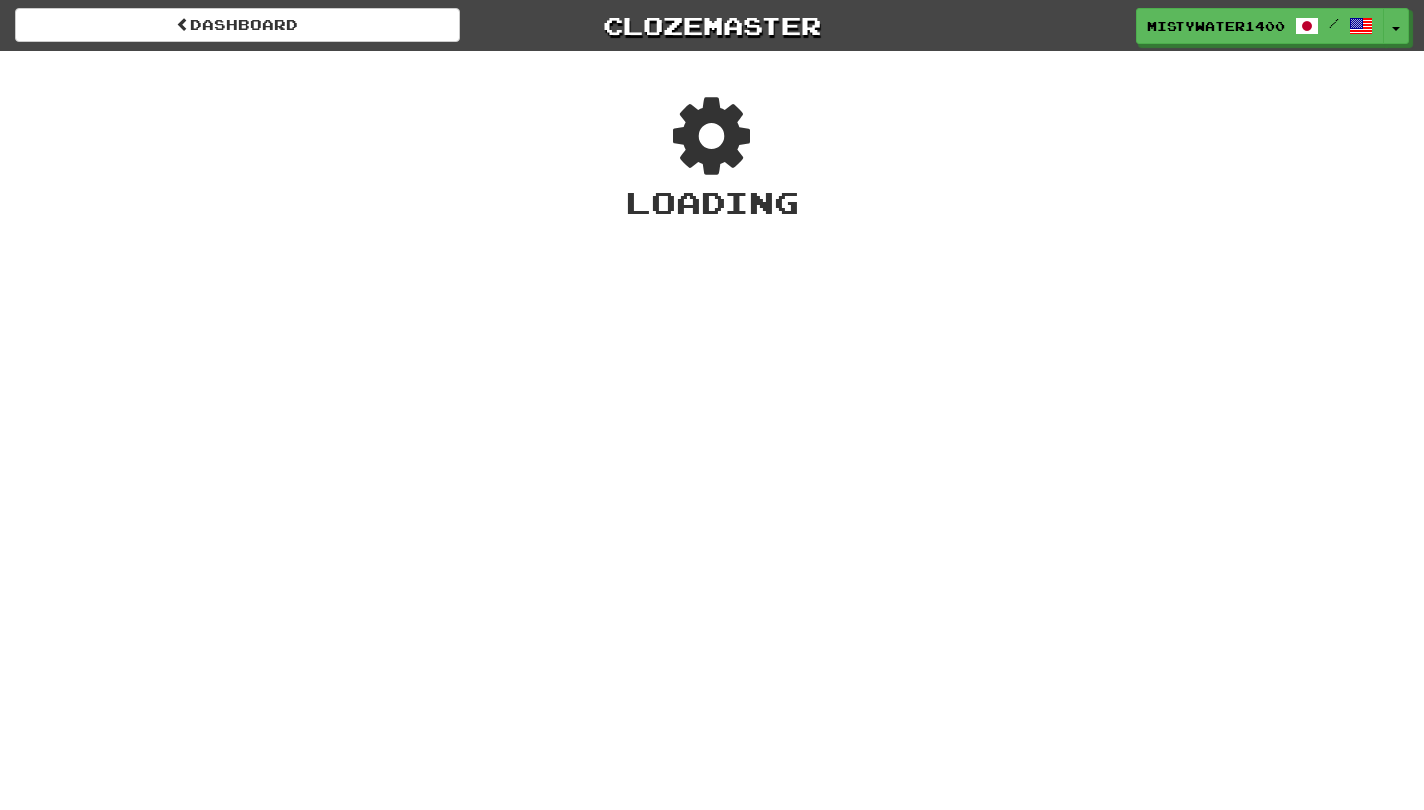 scroll, scrollTop: 0, scrollLeft: 0, axis: both 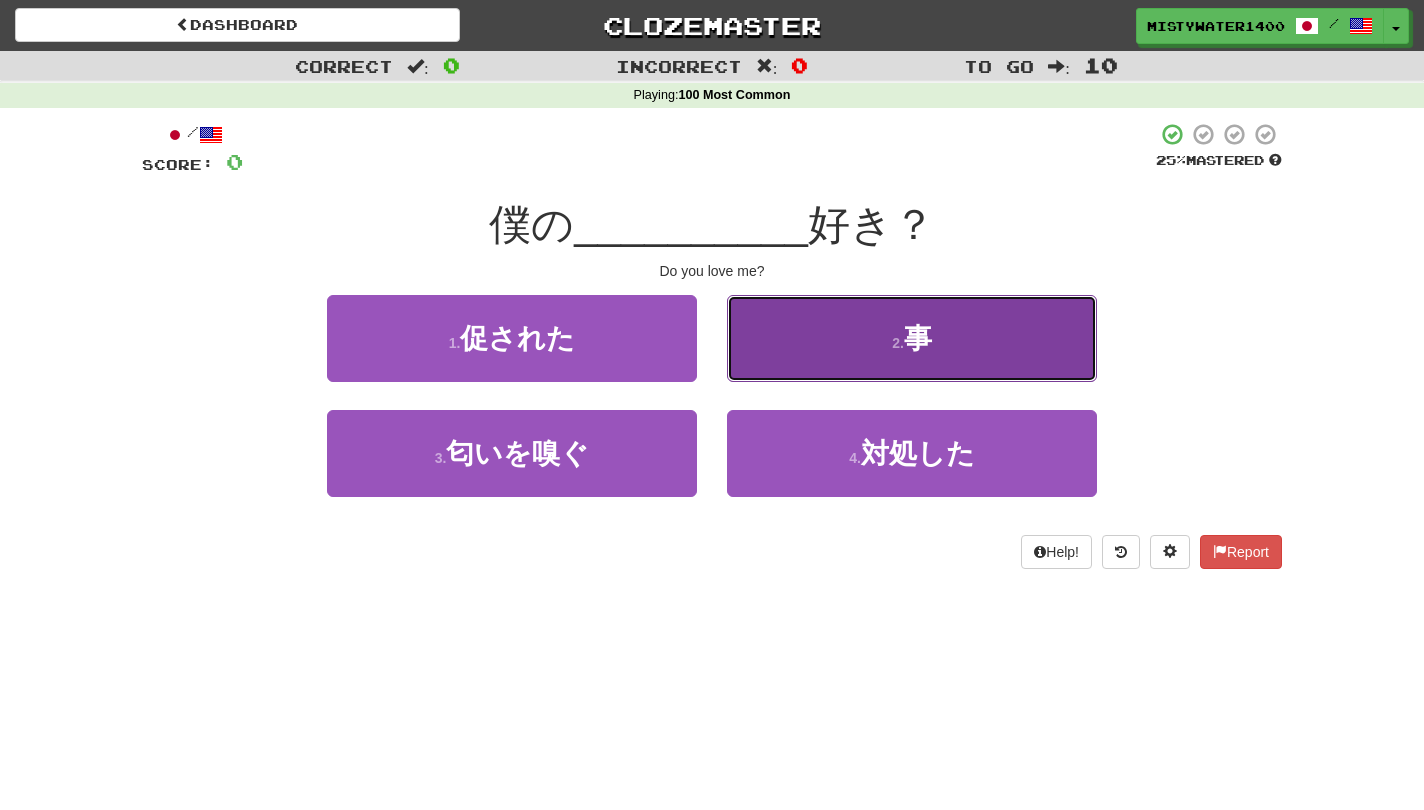 click on "2 .  事" at bounding box center (912, 338) 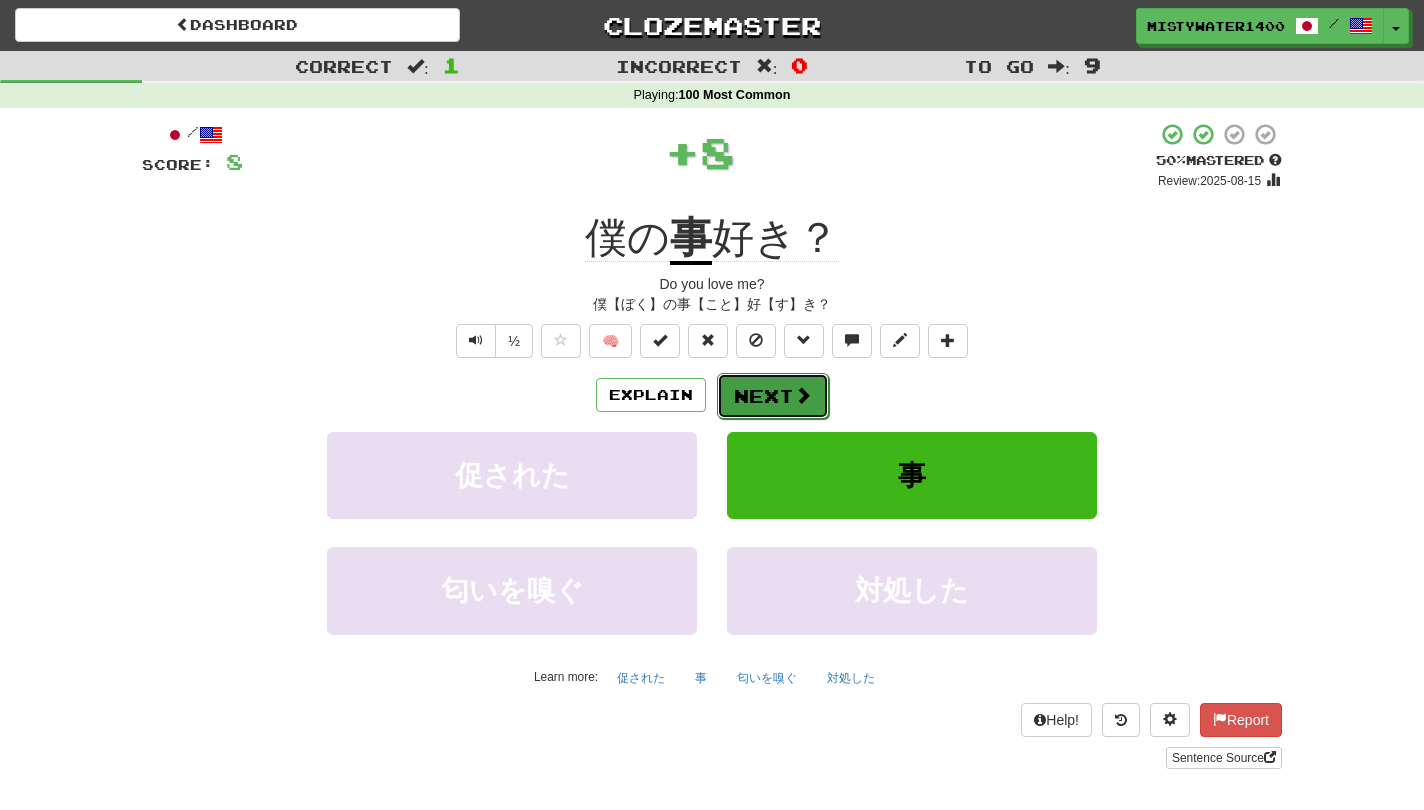 click on "Next" at bounding box center (773, 396) 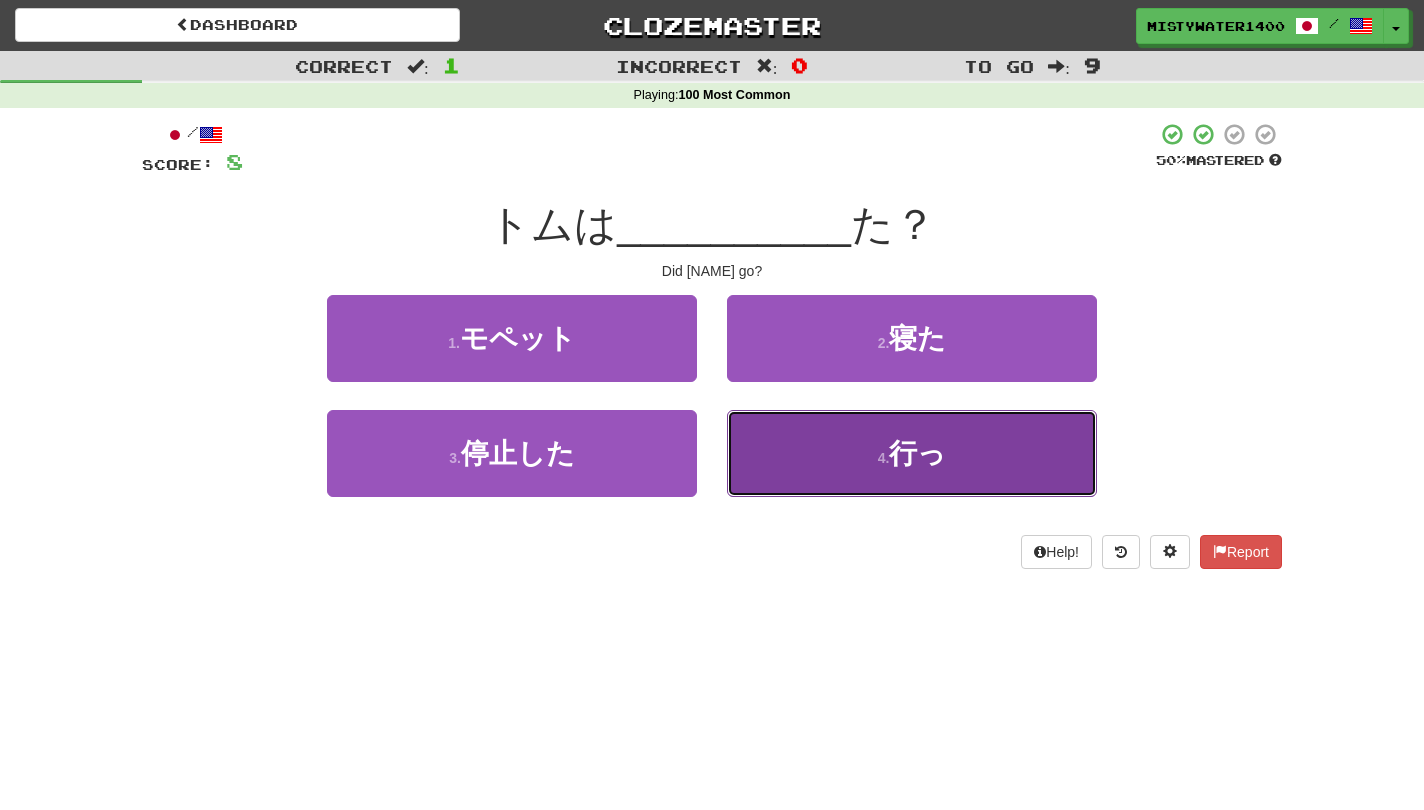 click on "4 .  行っ" at bounding box center [912, 453] 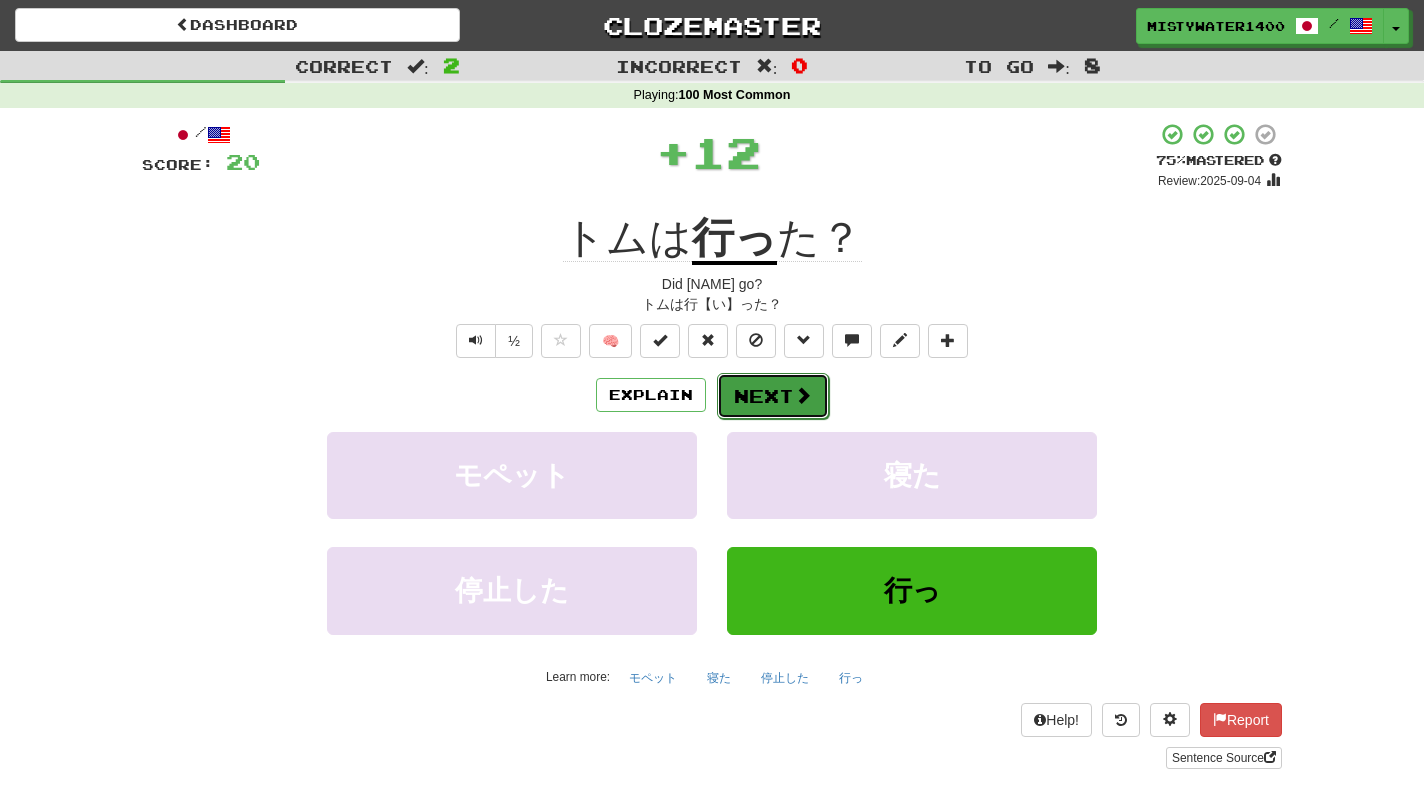 click on "Next" at bounding box center [773, 396] 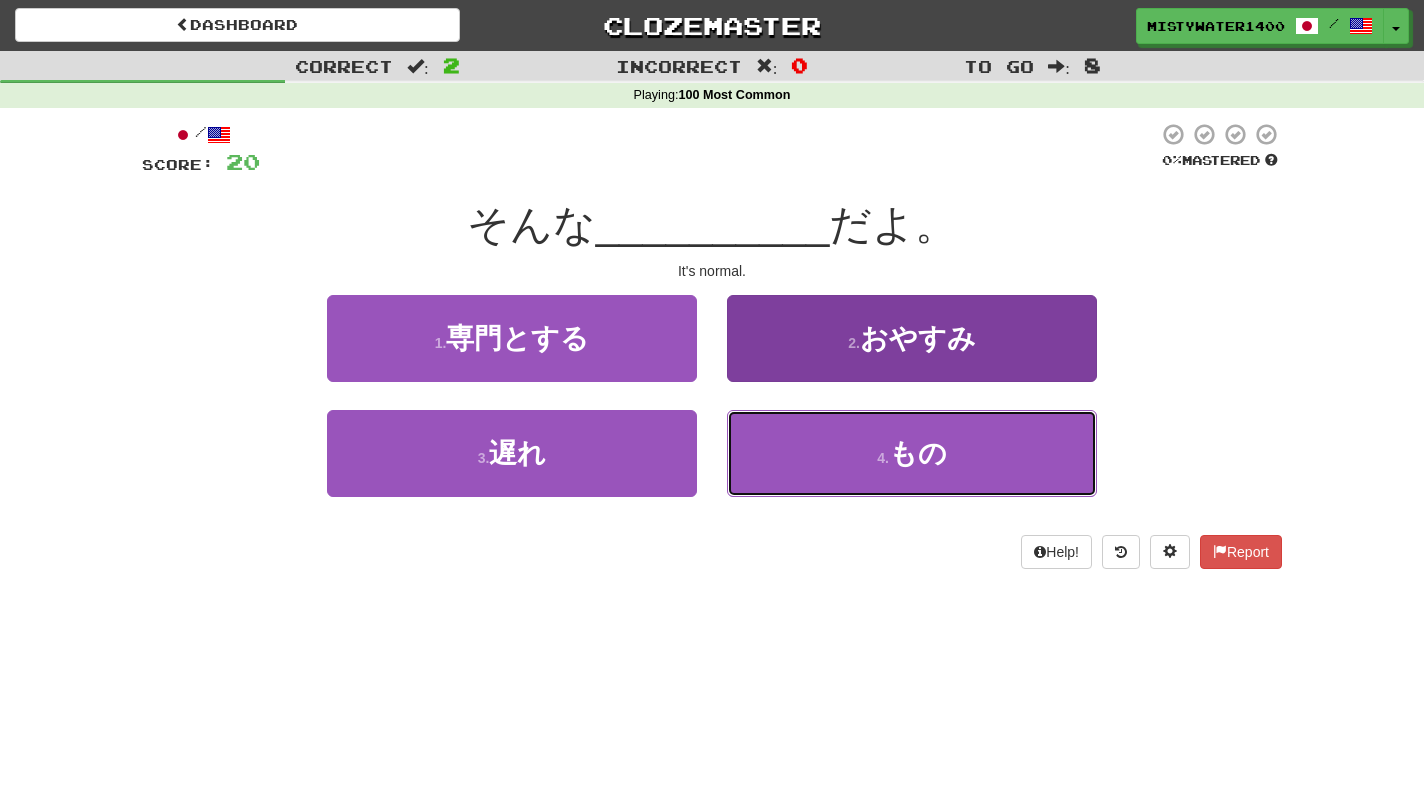 click on "4 .  もの" at bounding box center [912, 453] 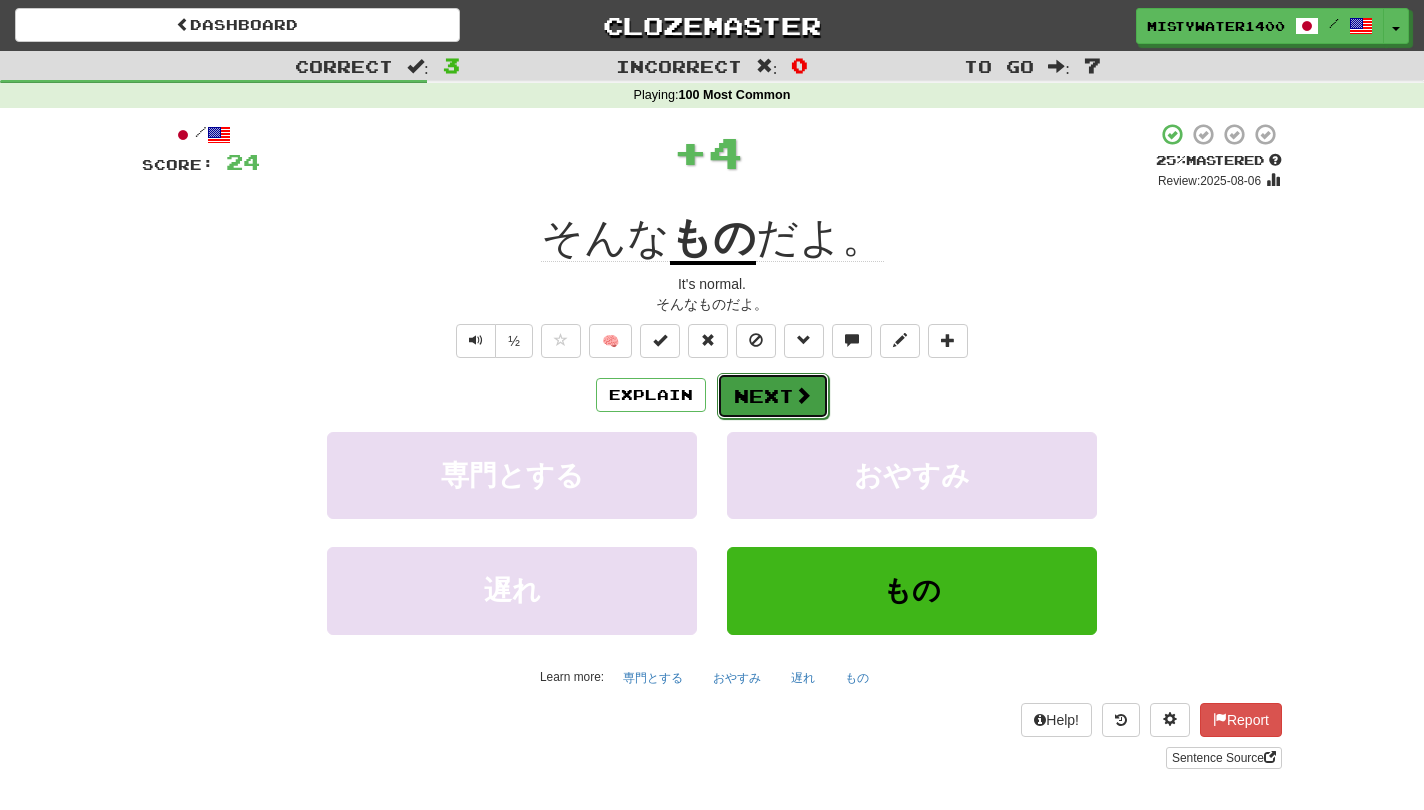 click on "Next" at bounding box center (773, 396) 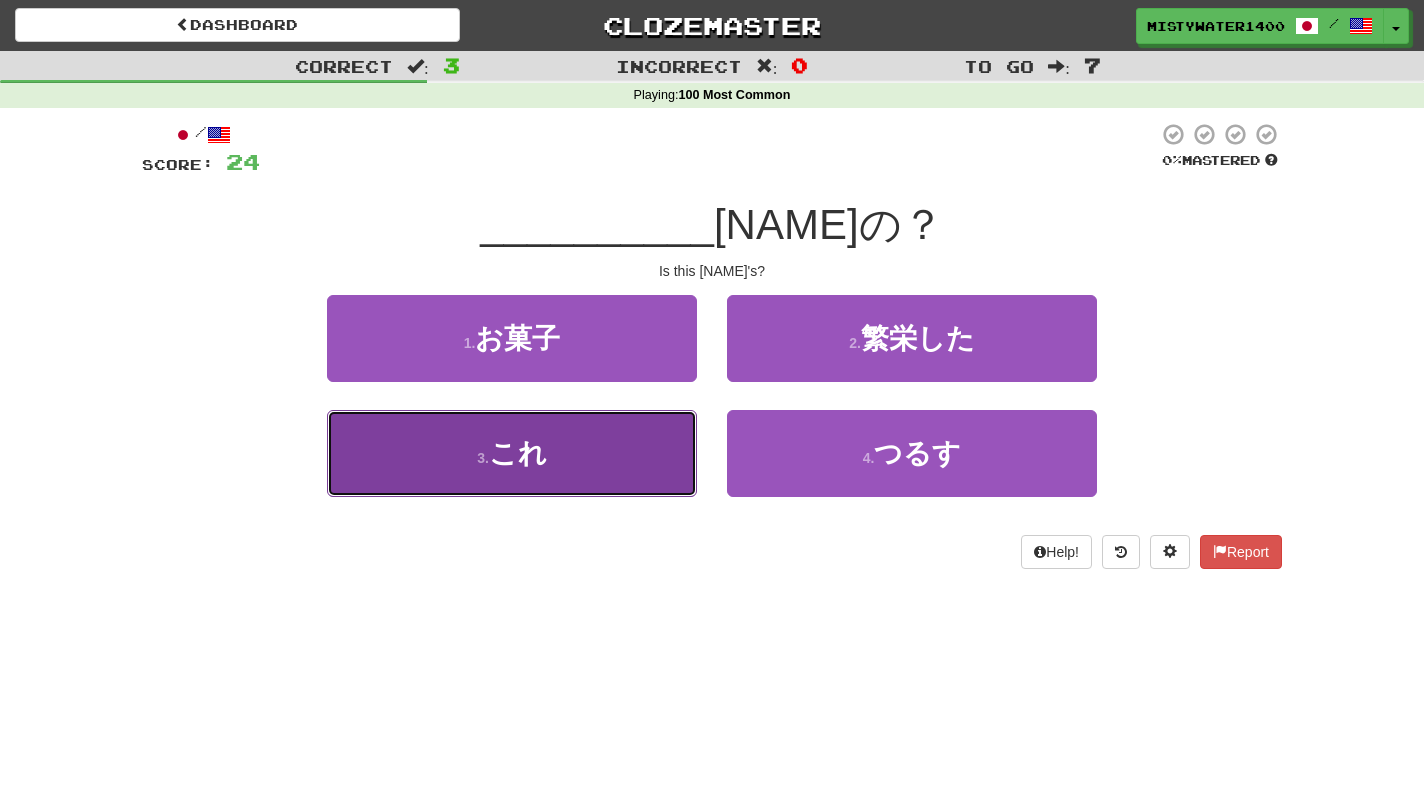 click on "3 .  これ" at bounding box center [512, 453] 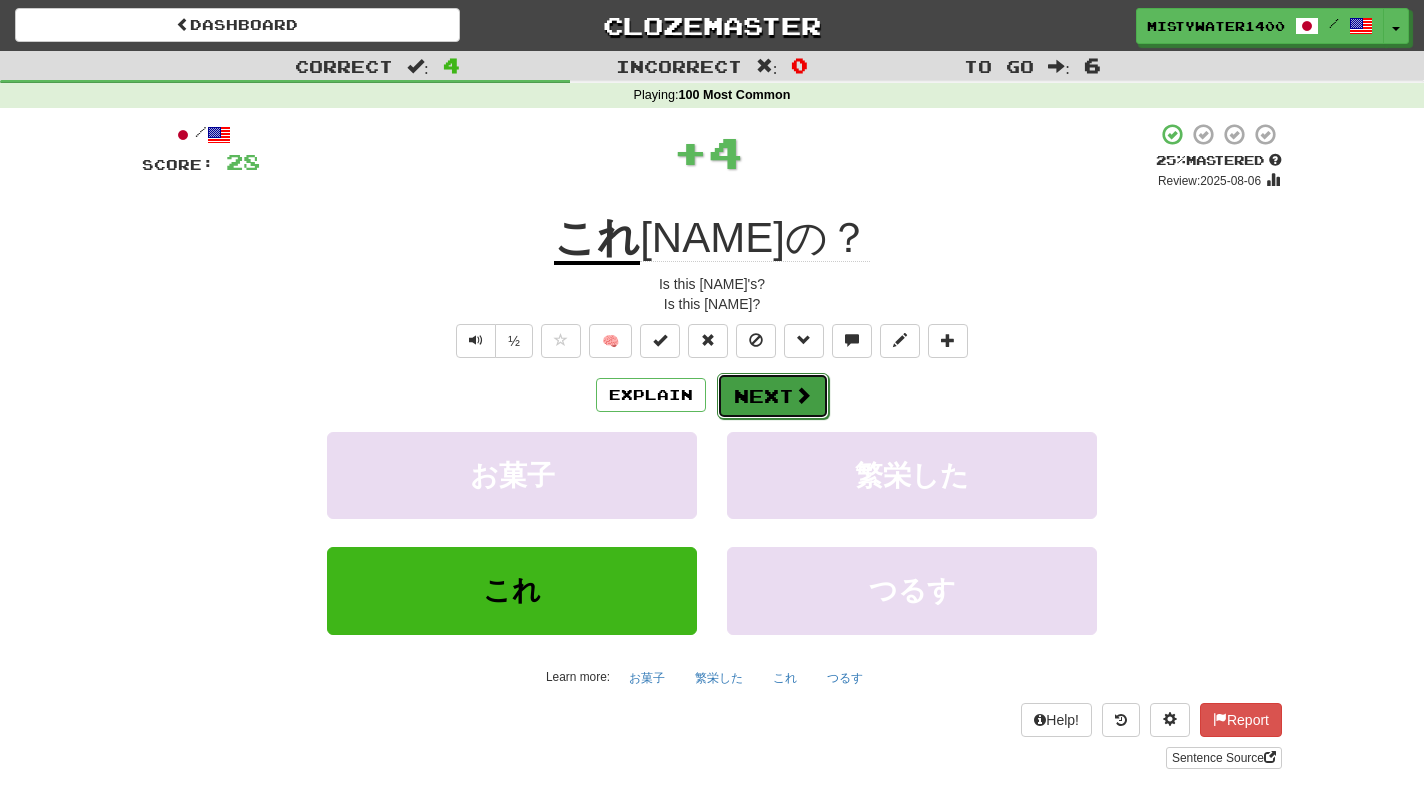 click on "Next" at bounding box center [773, 396] 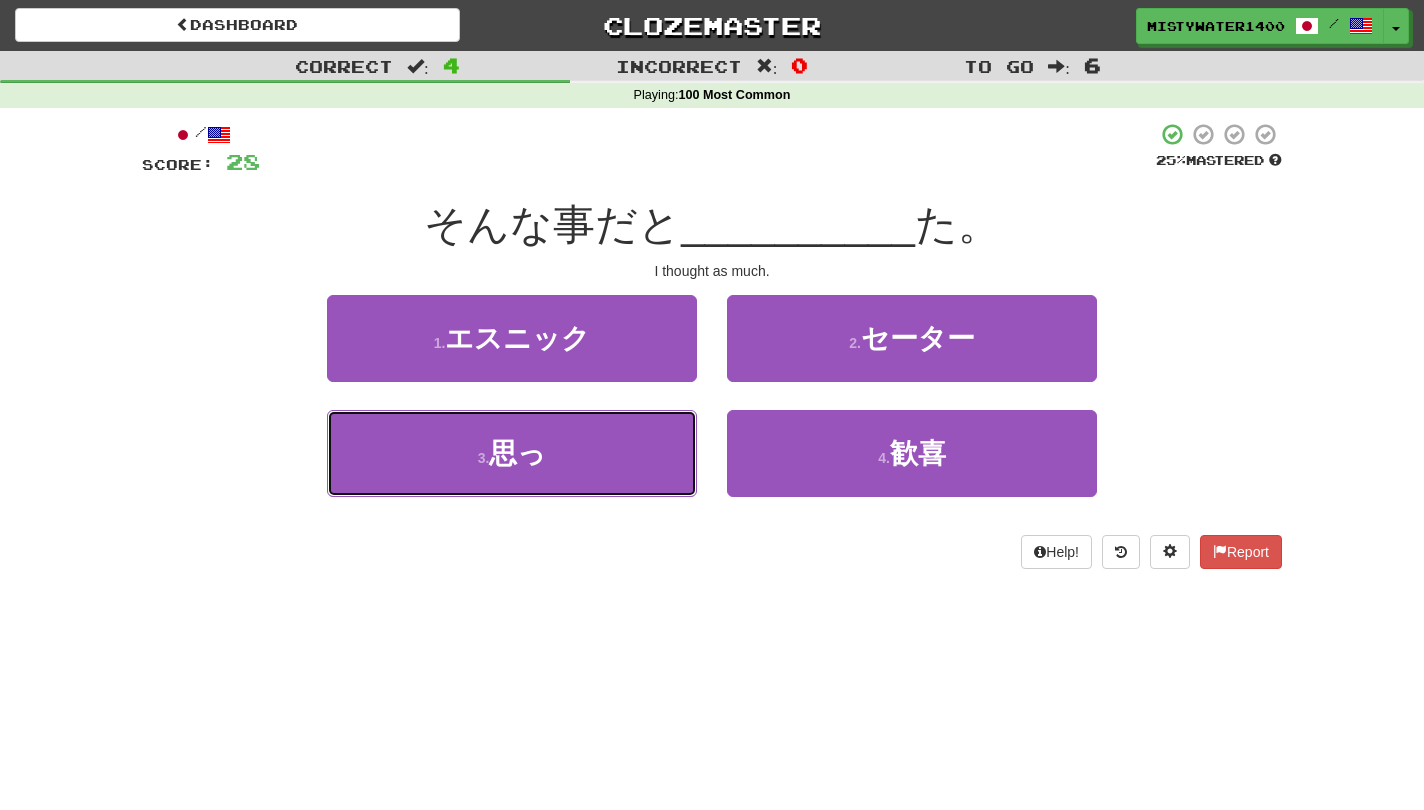 click on "3 .  思っ" at bounding box center [512, 453] 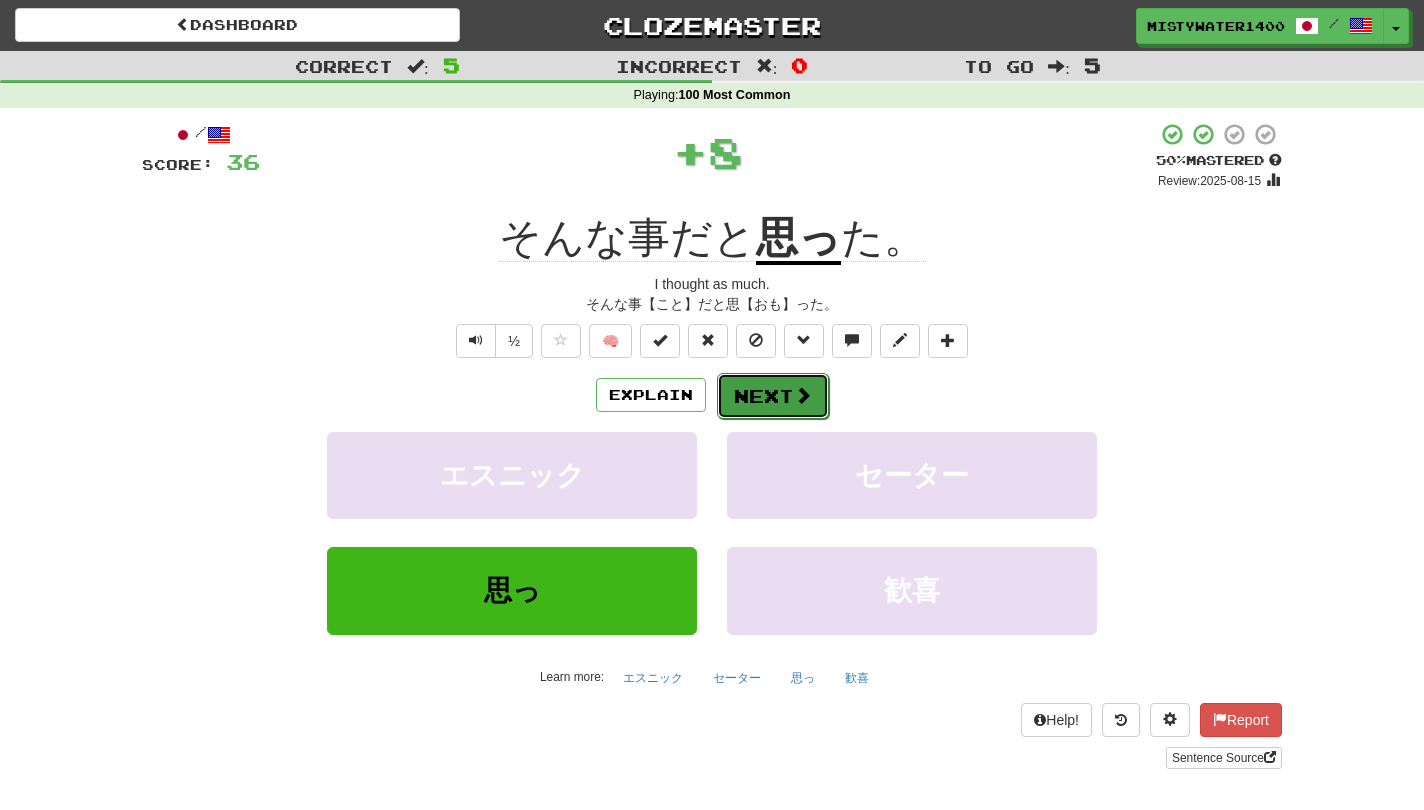 click on "Next" at bounding box center [773, 396] 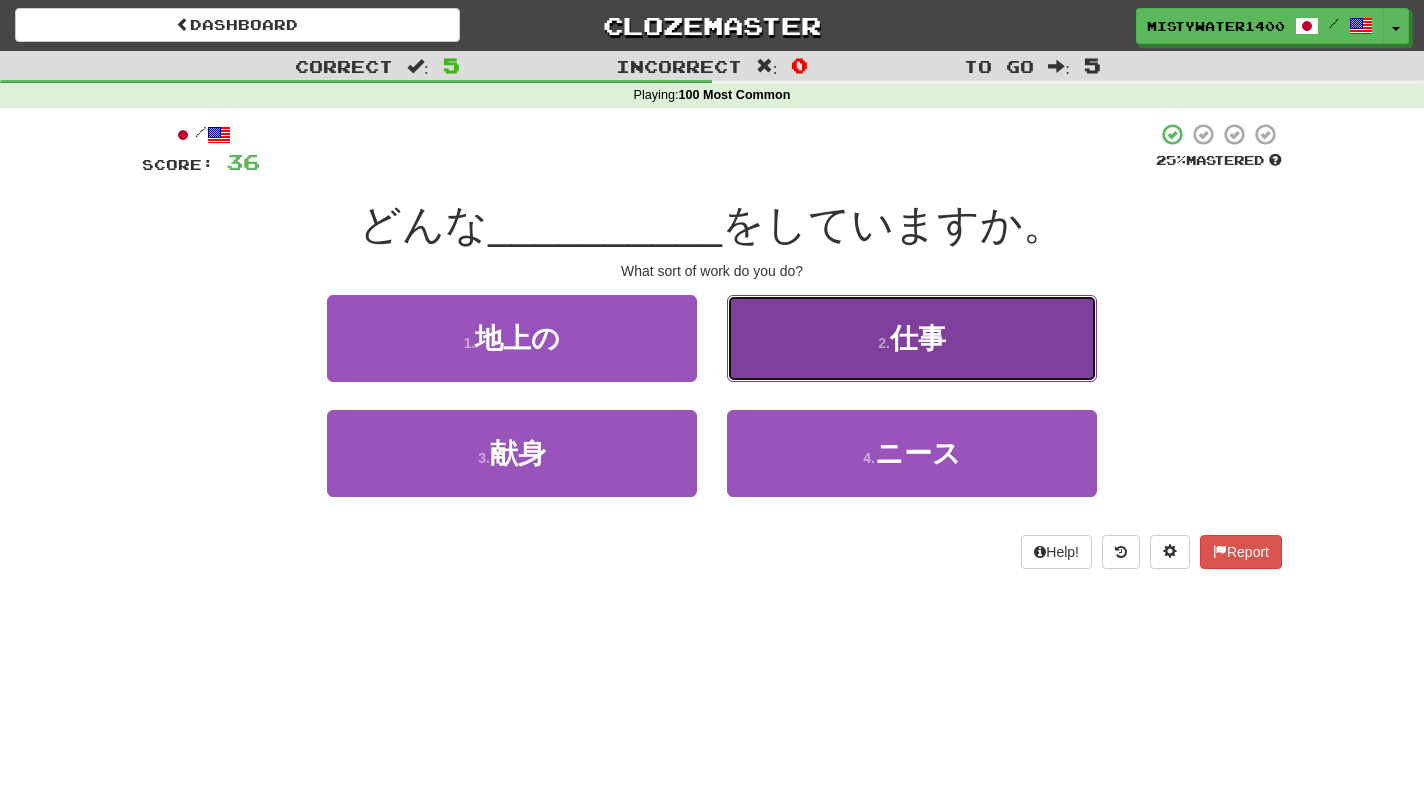 click on "2 .  仕事" at bounding box center (912, 338) 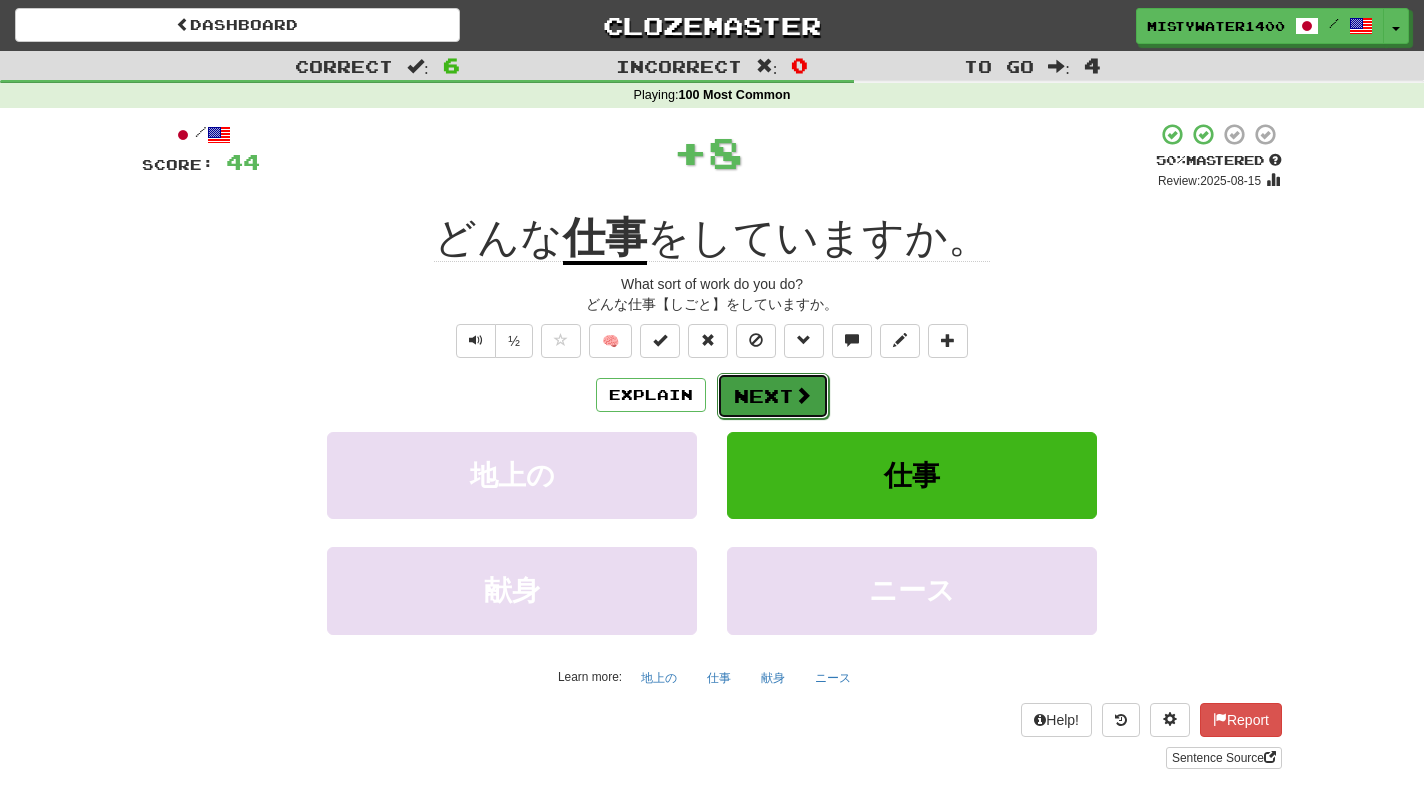 click on "Next" at bounding box center [773, 396] 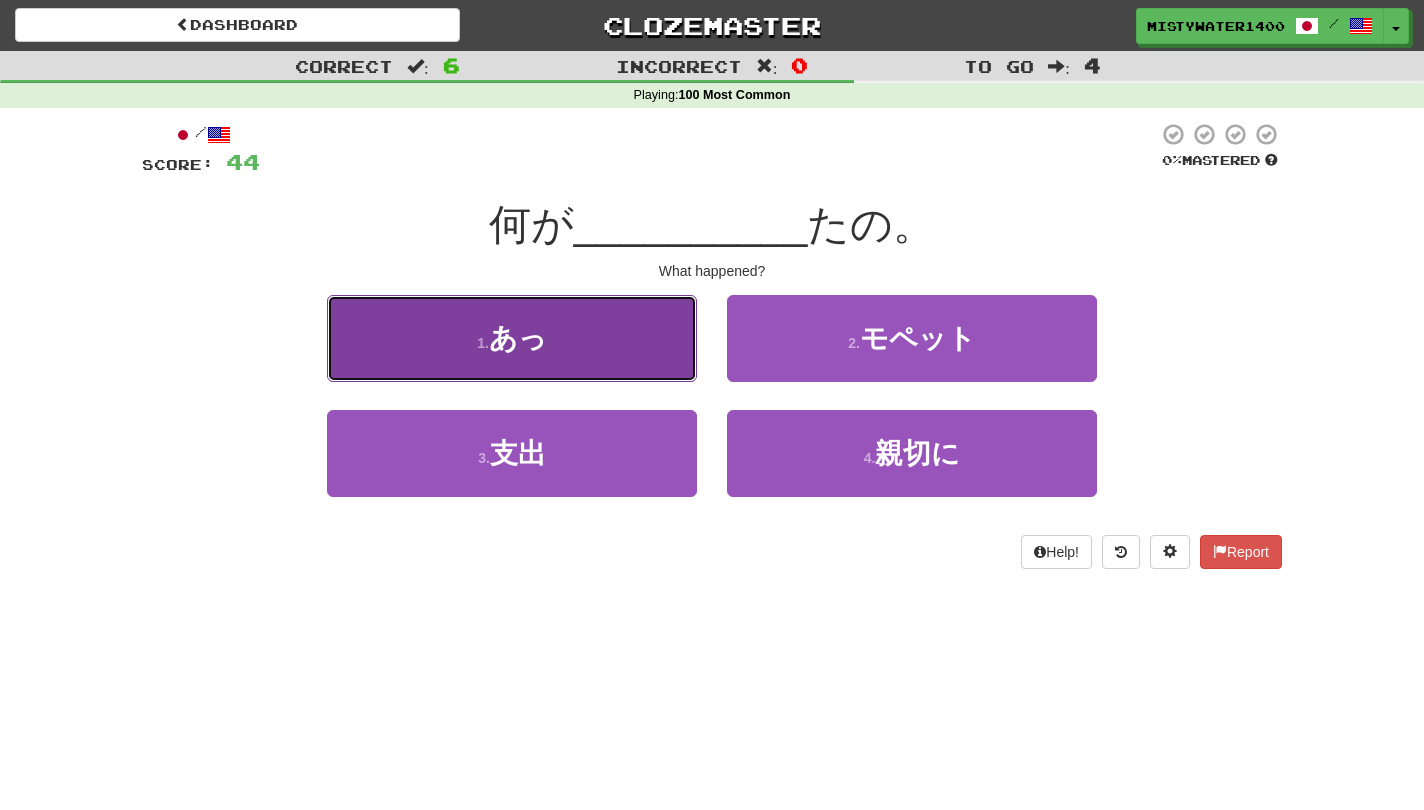 click on "1 .  あっ" at bounding box center [512, 338] 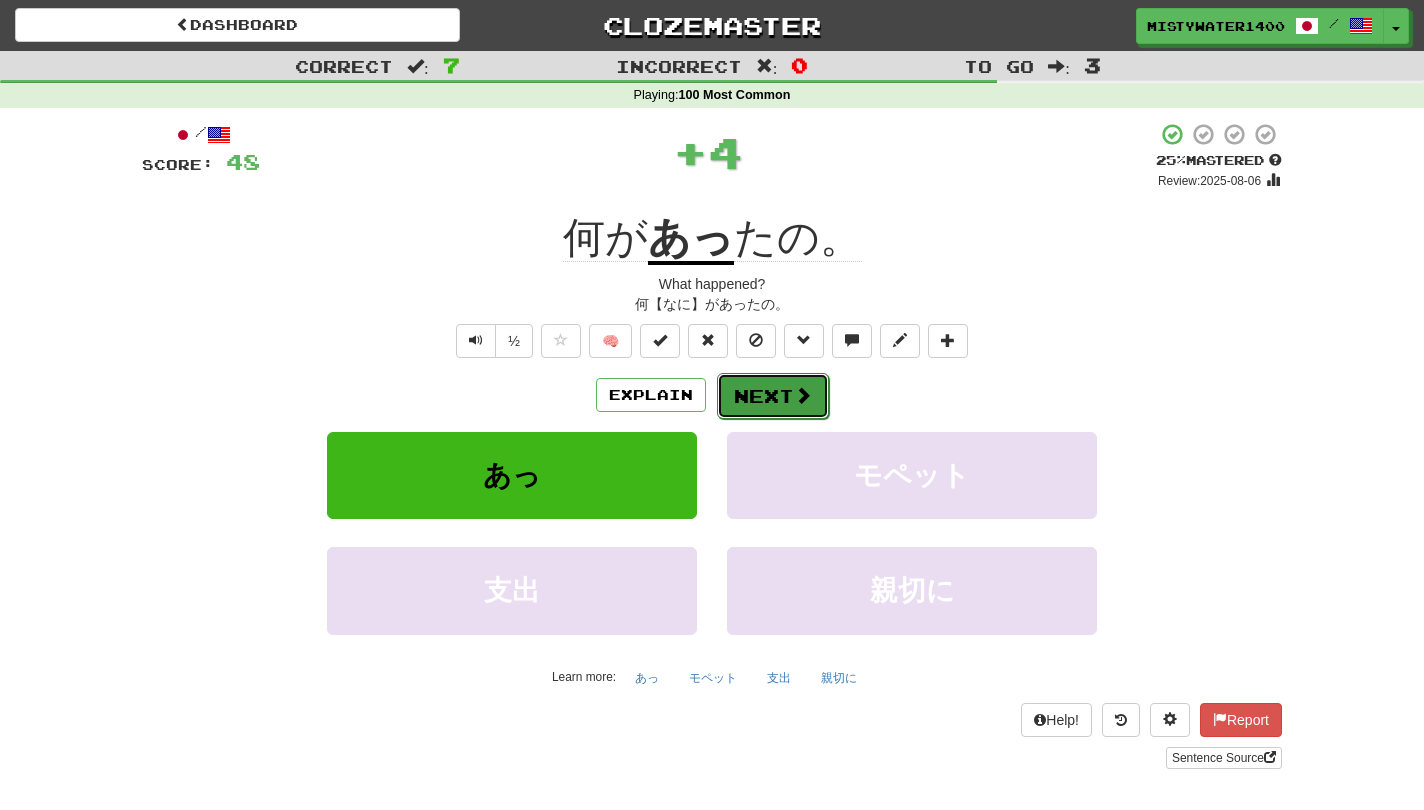 click on "Next" at bounding box center (773, 396) 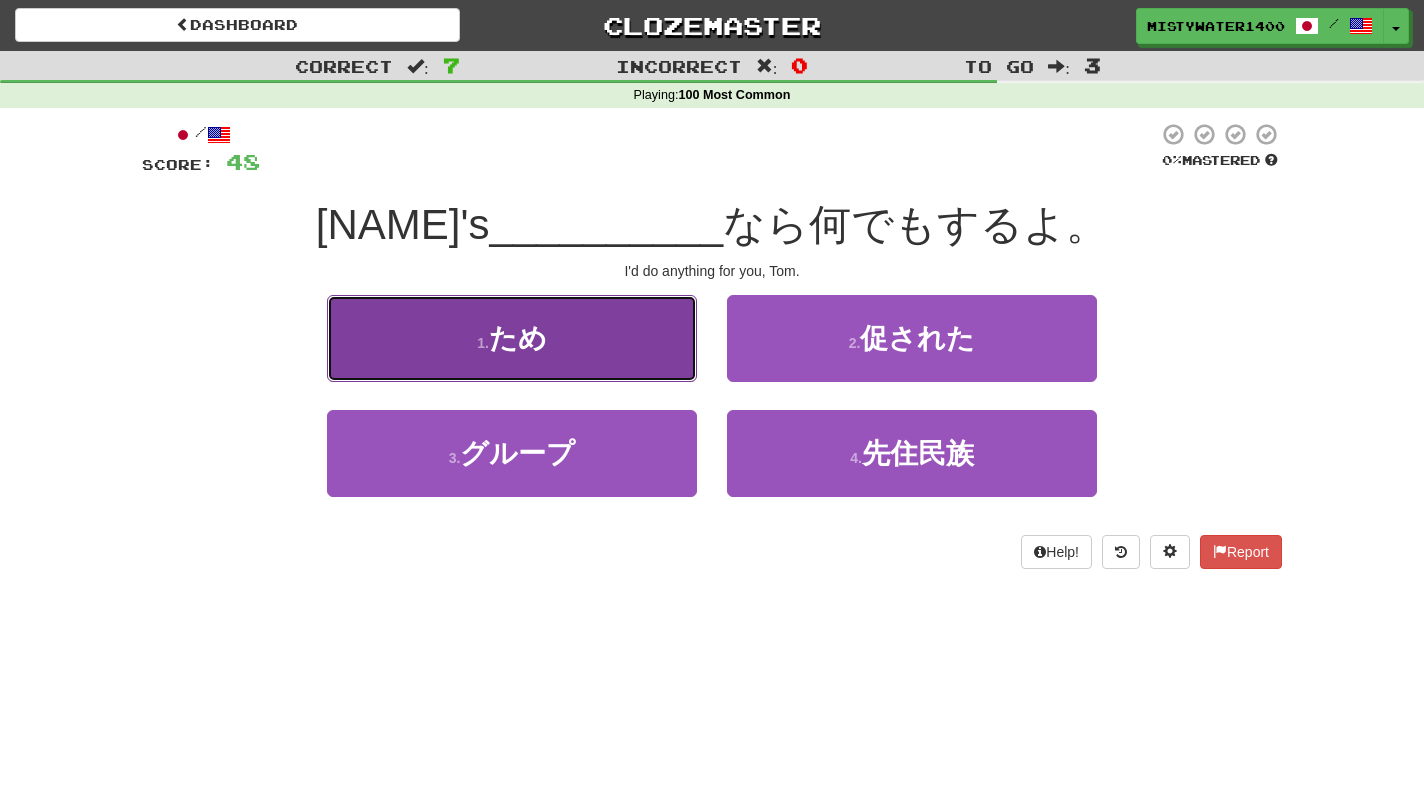 click on "1 .  ため" at bounding box center (512, 338) 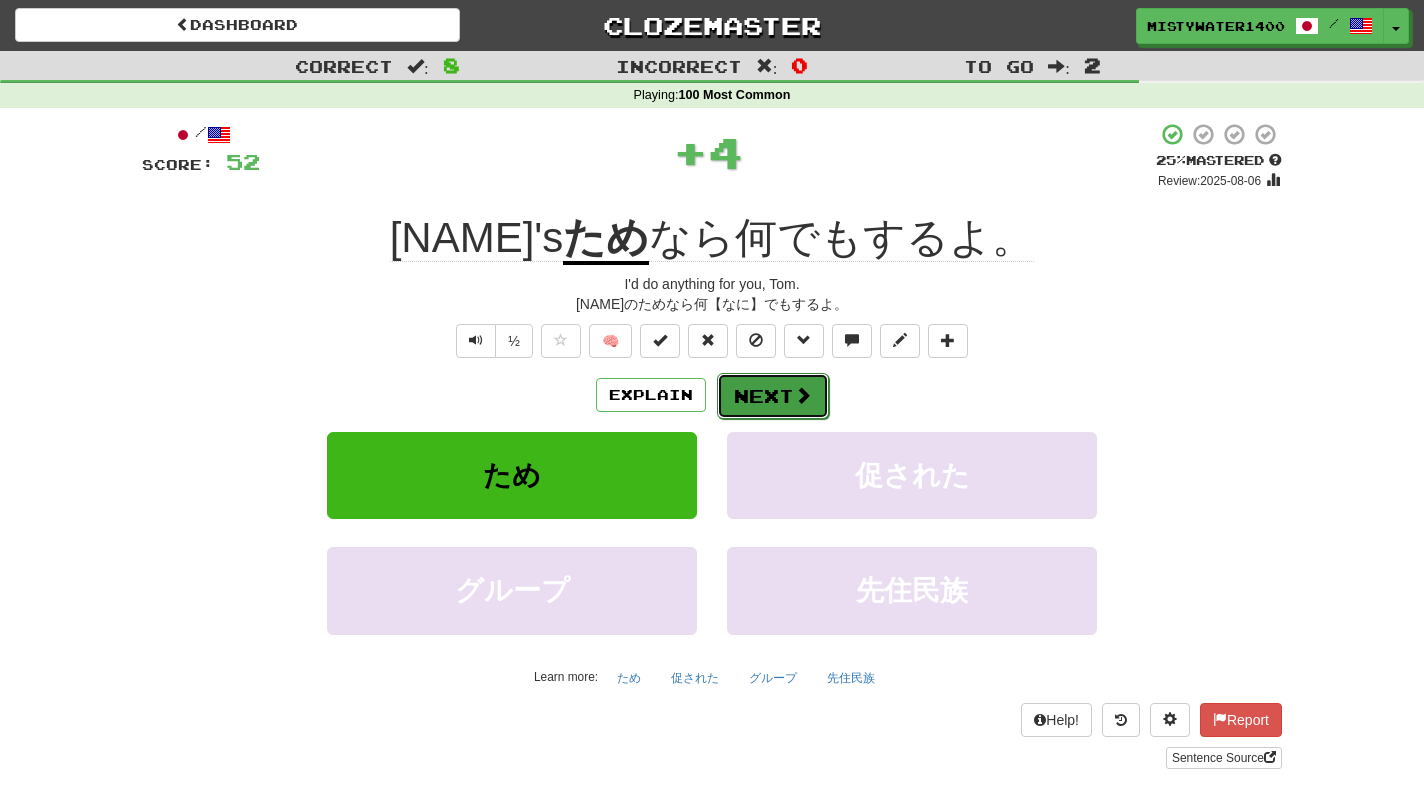 click on "Next" at bounding box center [773, 396] 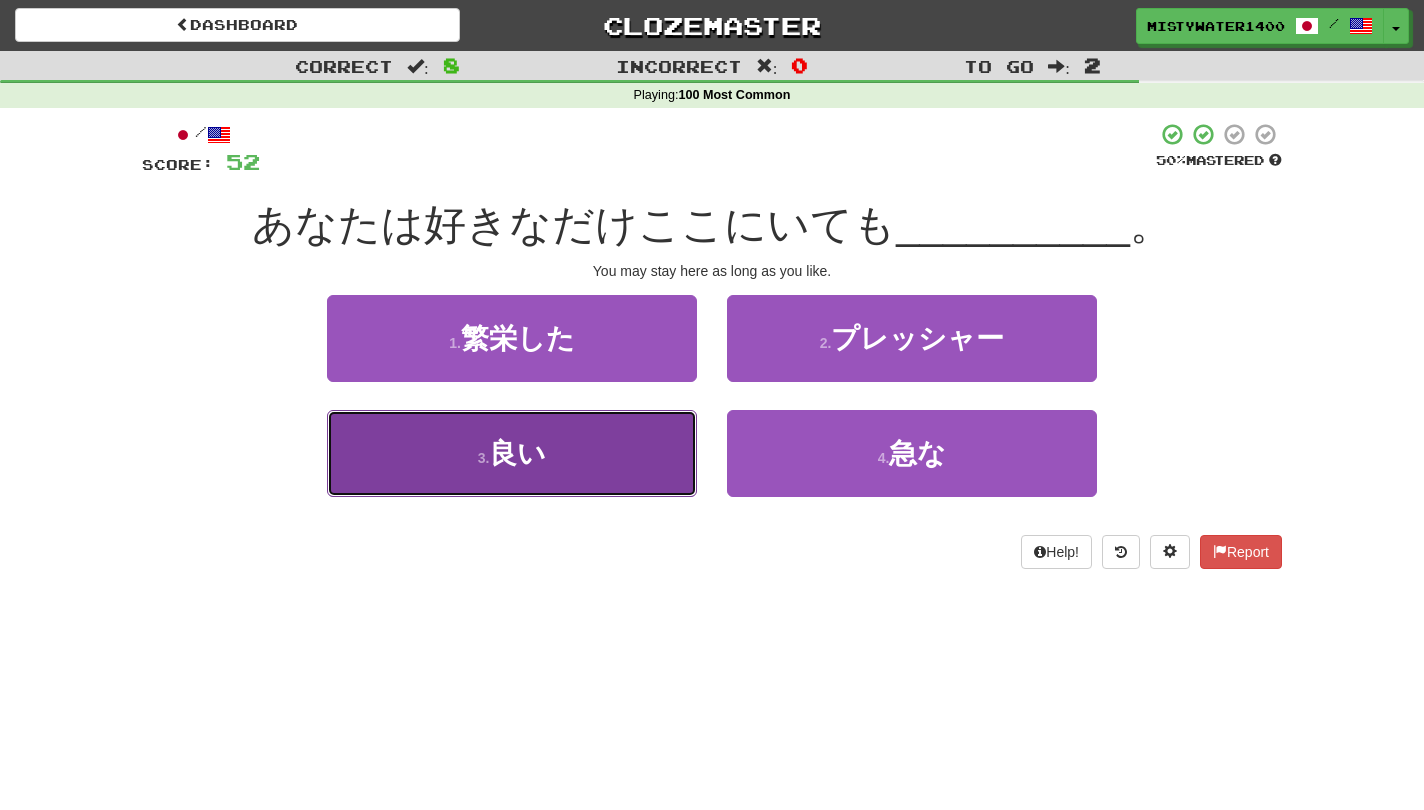 click on "3 .  良い" at bounding box center (512, 453) 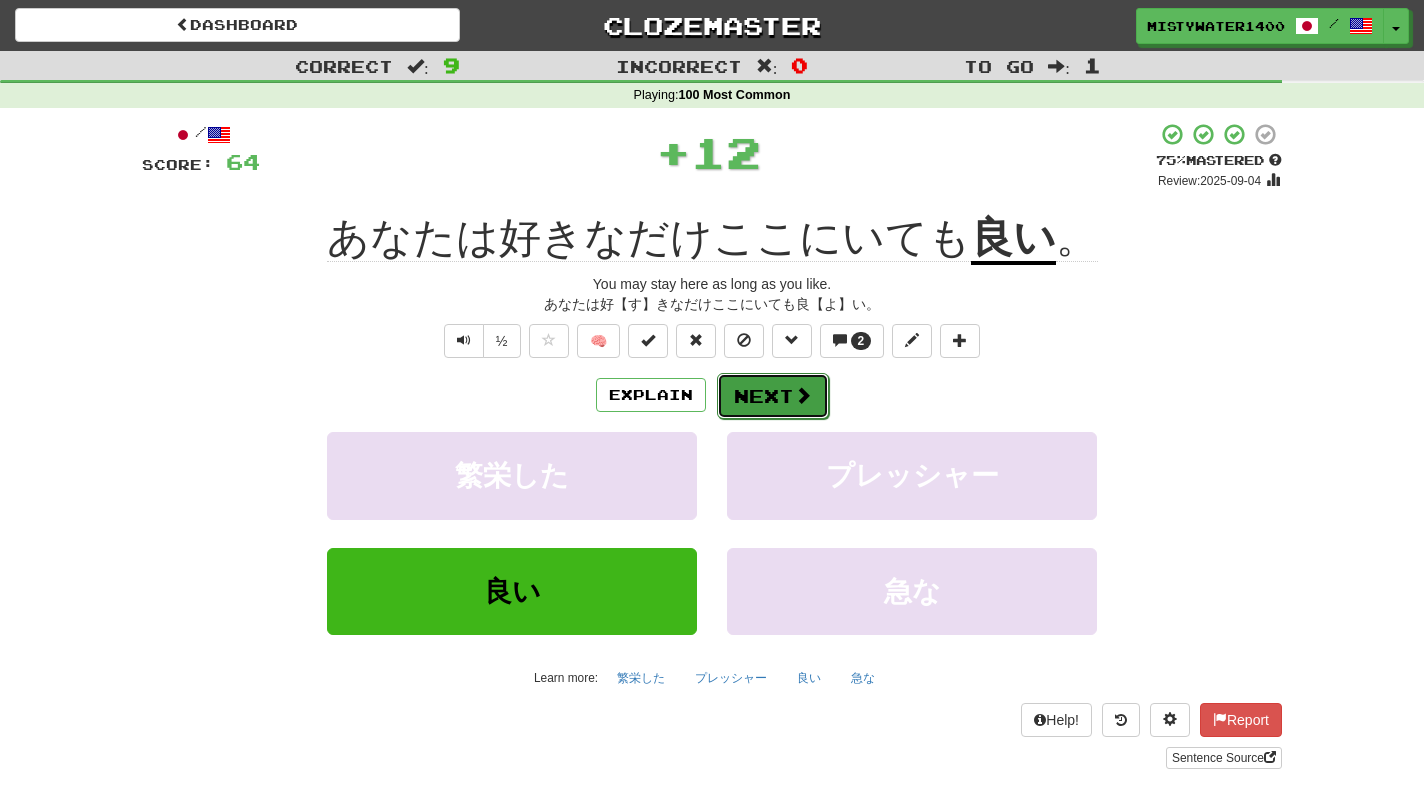 click on "Next" at bounding box center (773, 396) 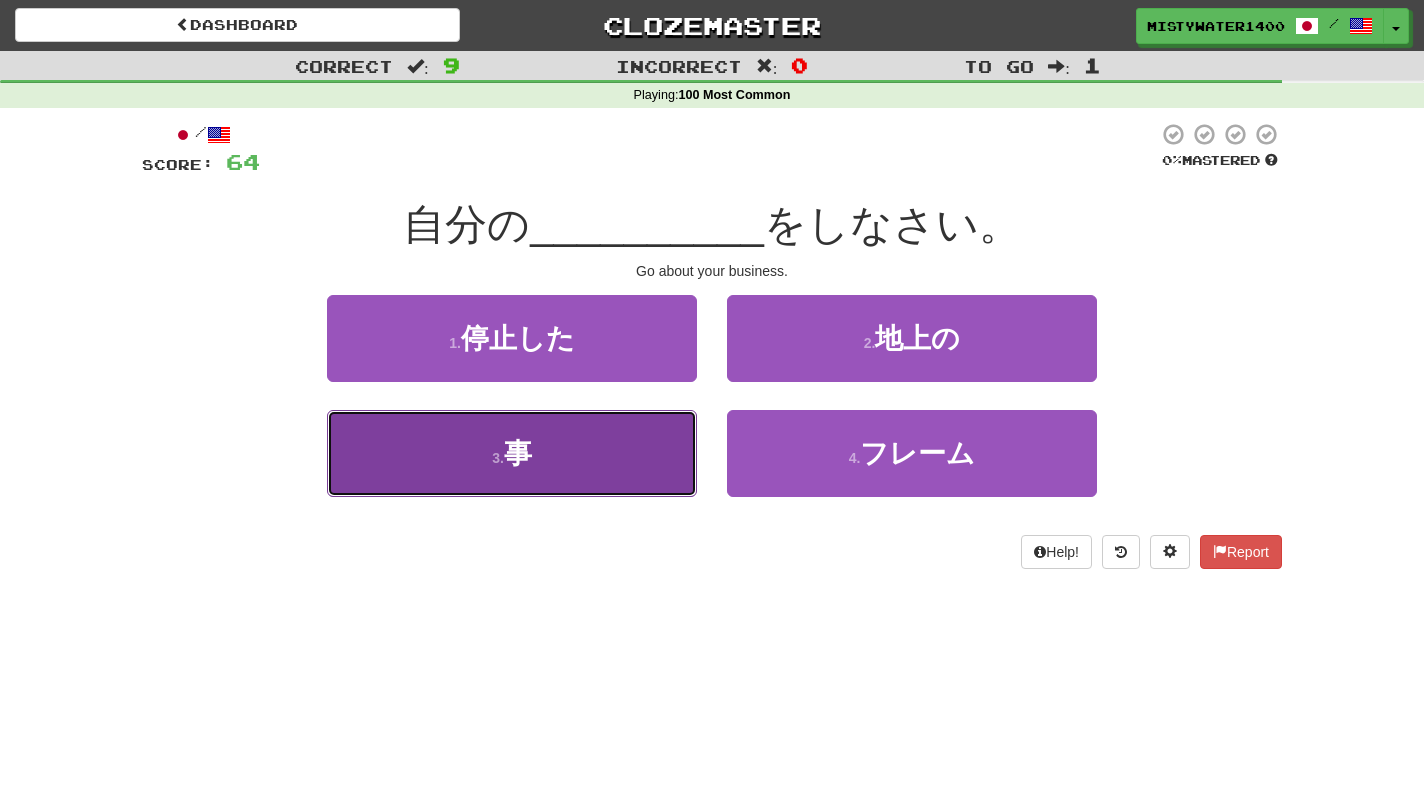 click on "3 .  事" at bounding box center [512, 453] 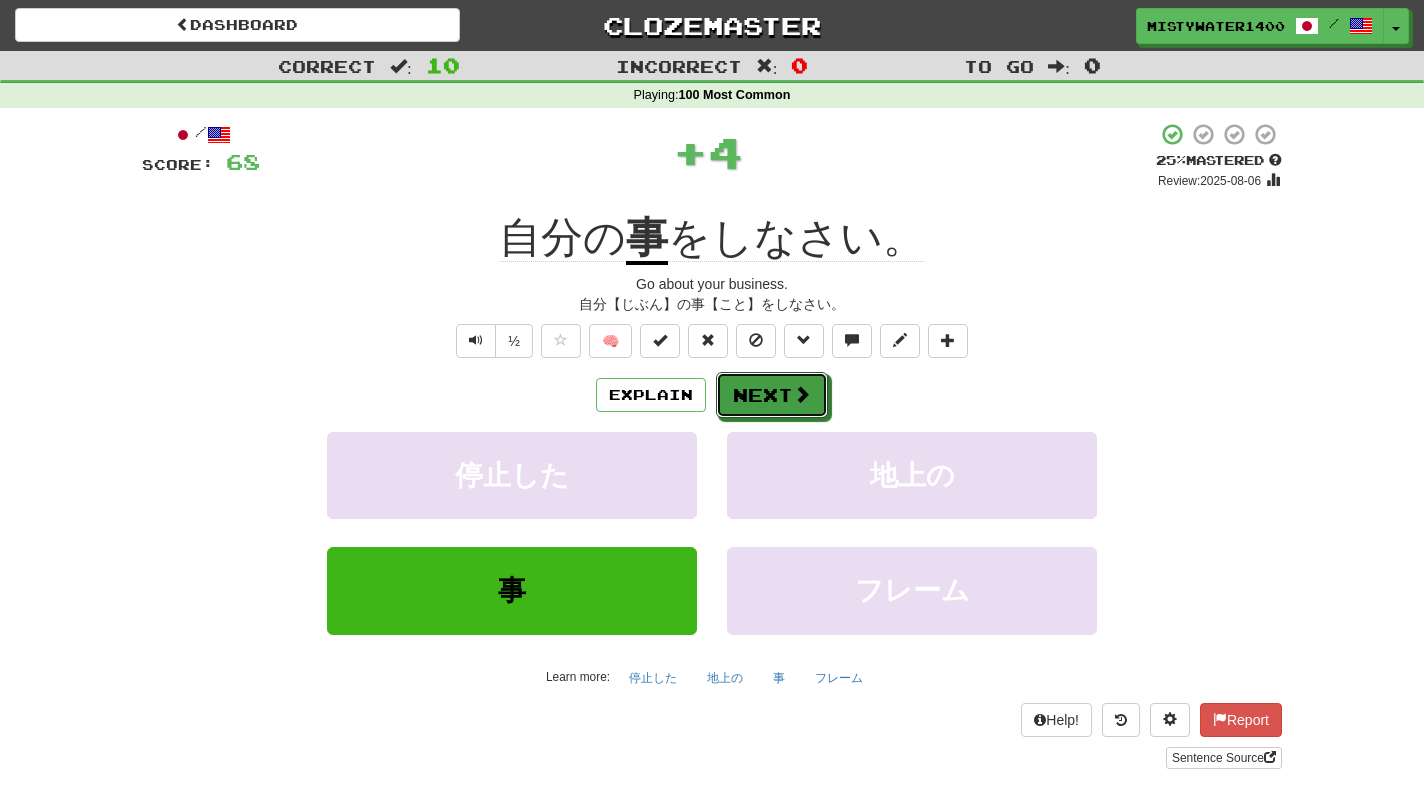 click on "Next" at bounding box center [772, 395] 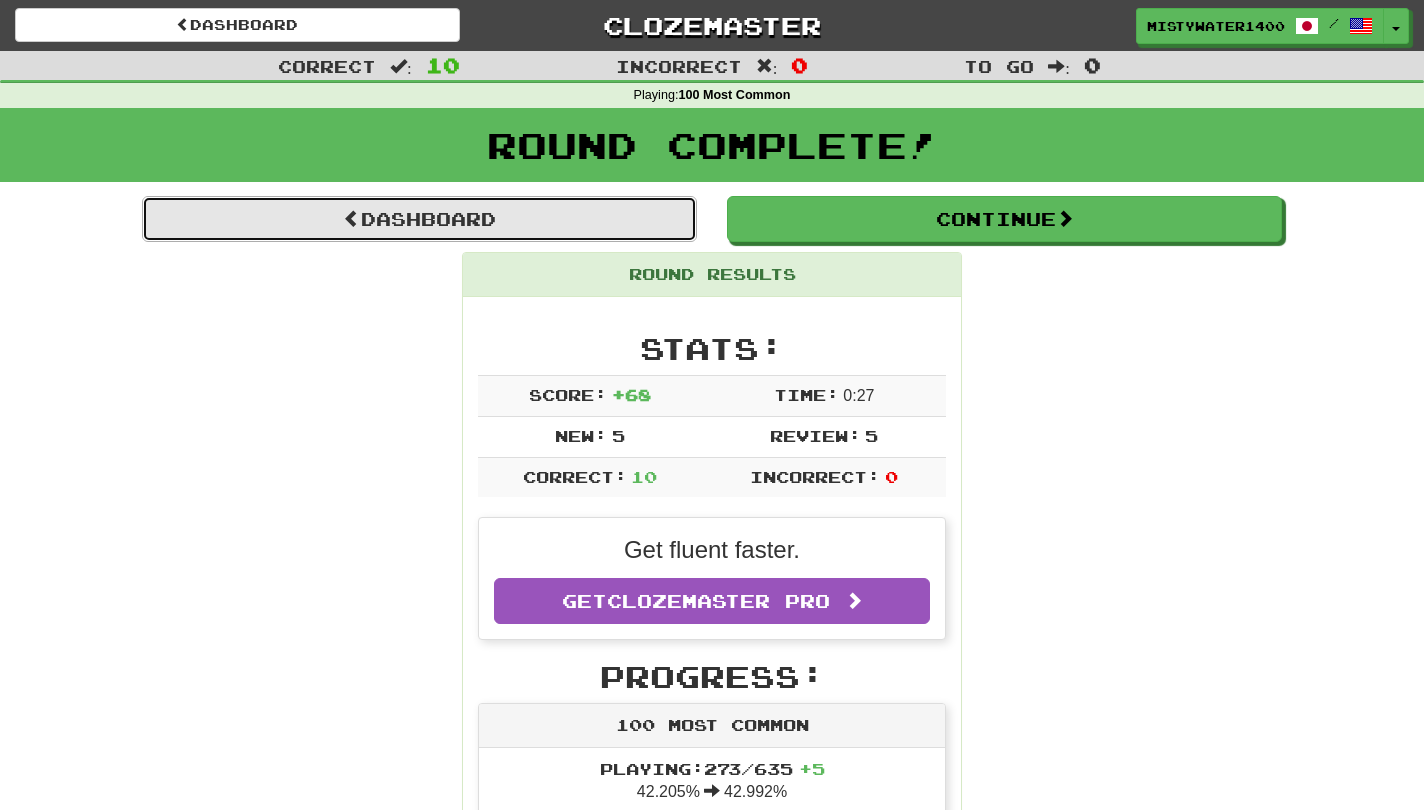 click on "Dashboard" at bounding box center [419, 219] 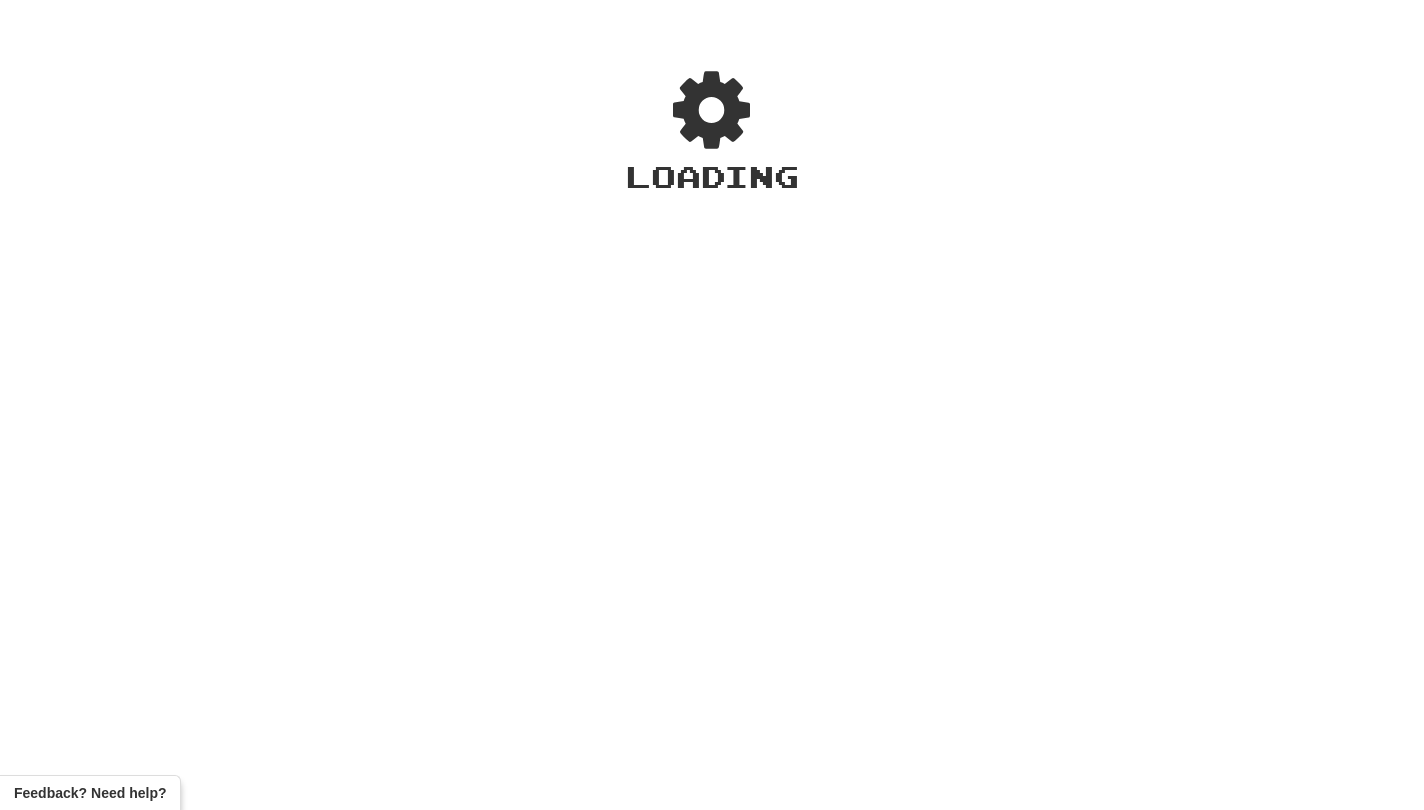 scroll, scrollTop: 0, scrollLeft: 0, axis: both 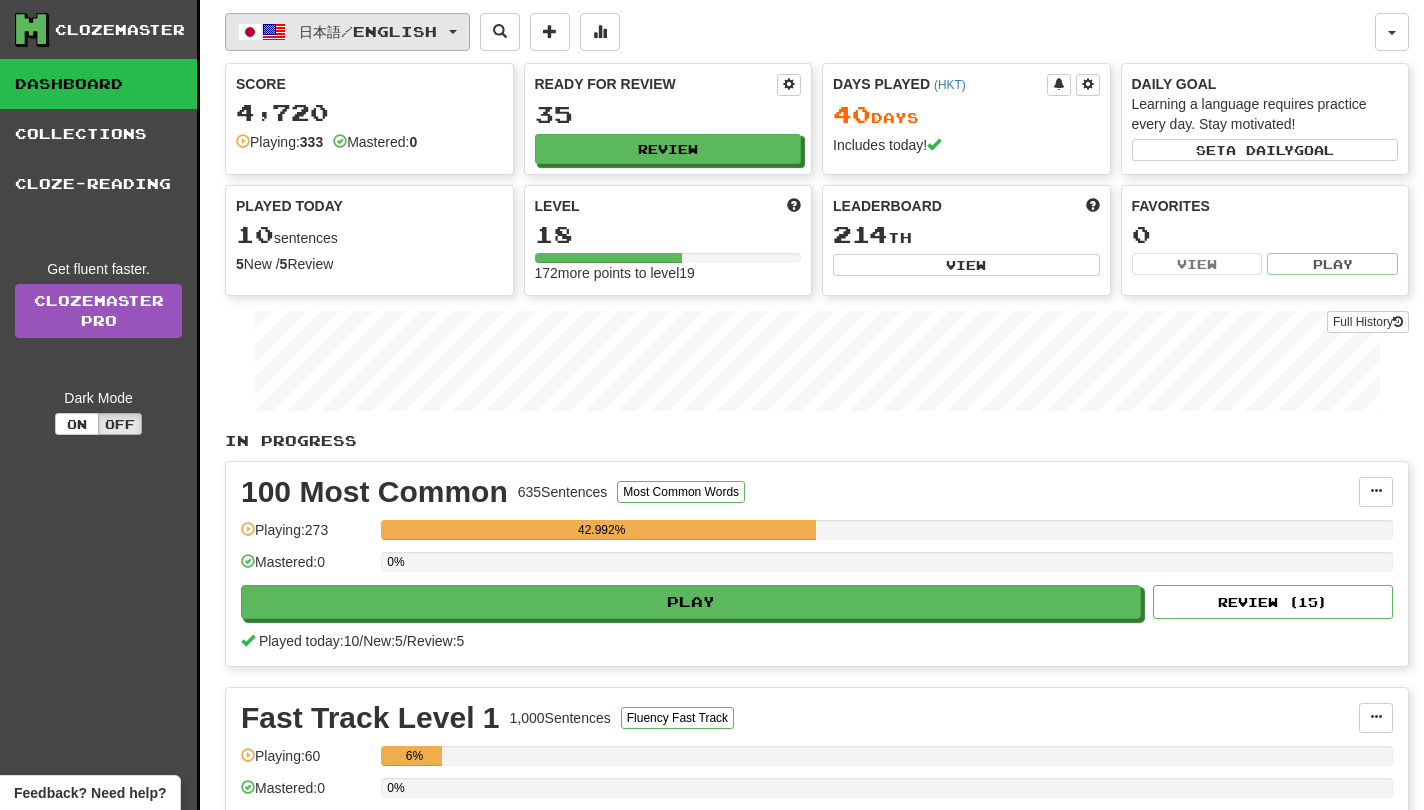 click on "日本語  /  English" at bounding box center [368, 31] 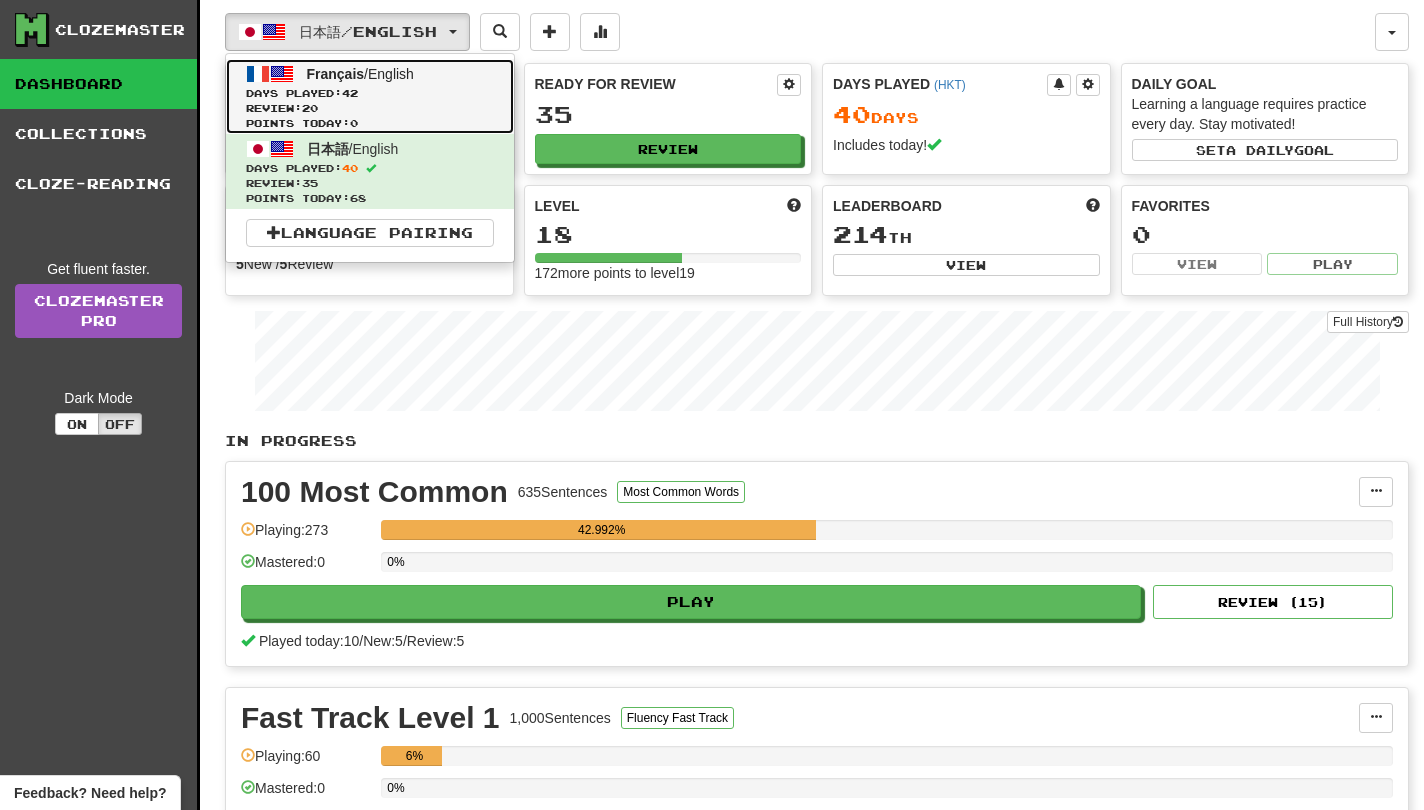 click on "42" at bounding box center [350, 93] 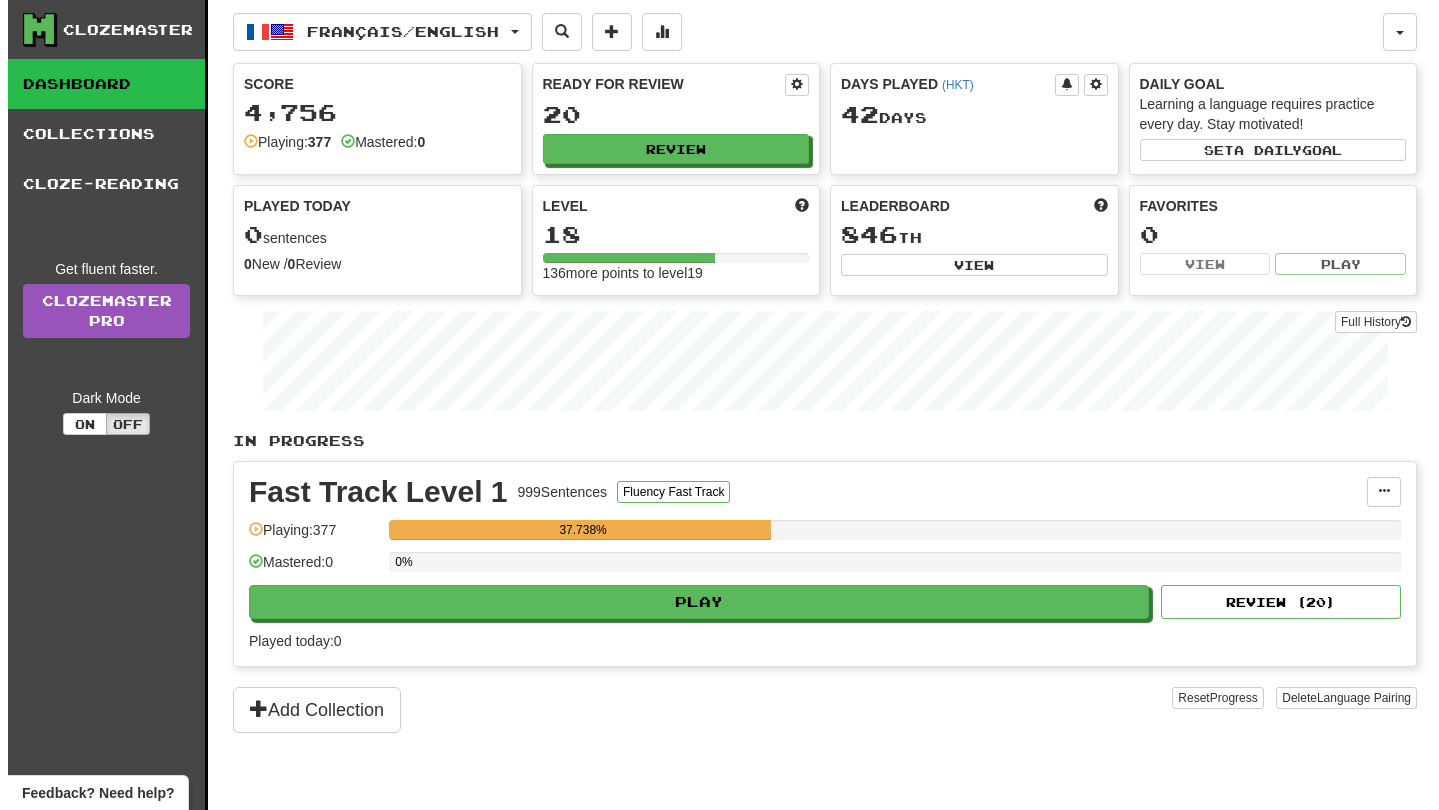 scroll, scrollTop: 0, scrollLeft: 0, axis: both 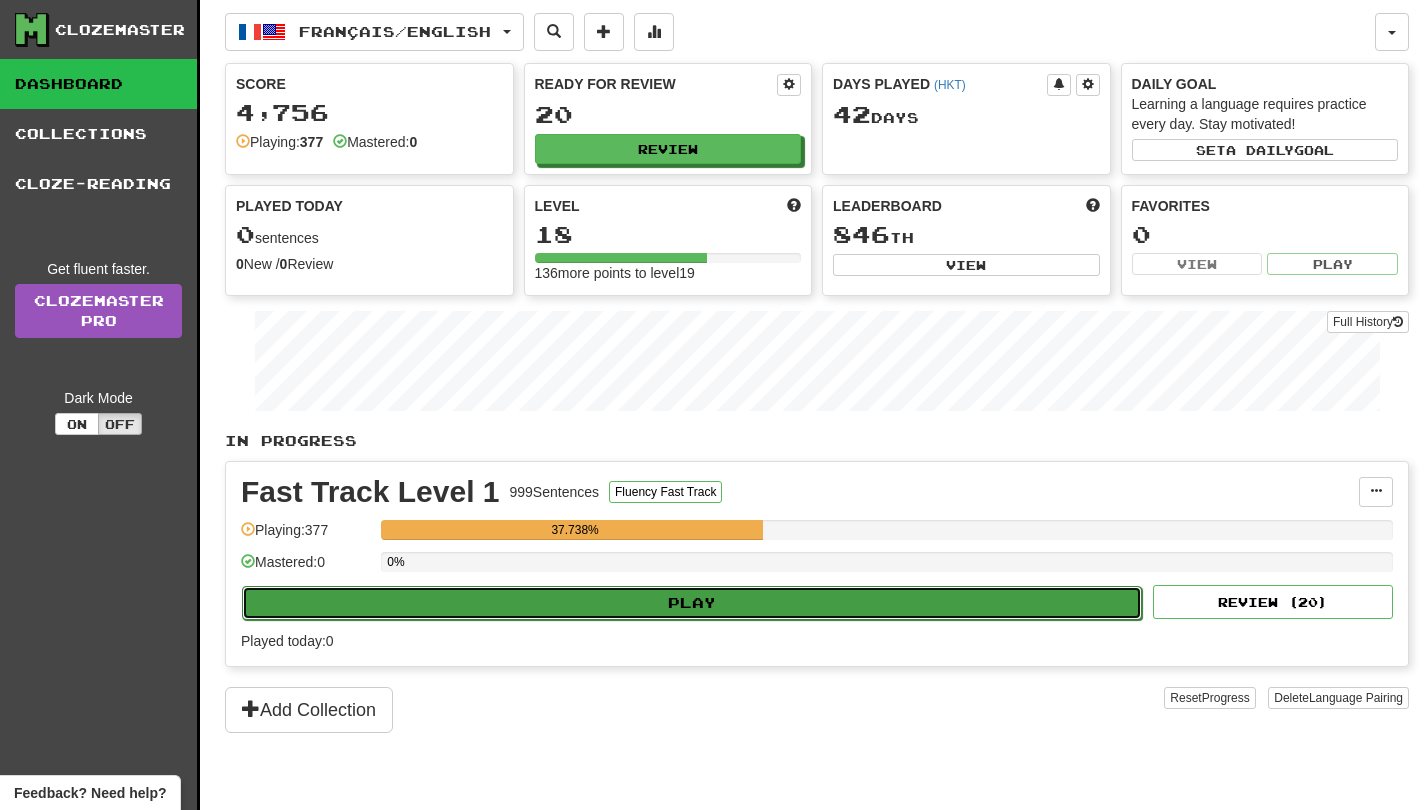 click on "Play" at bounding box center [692, 603] 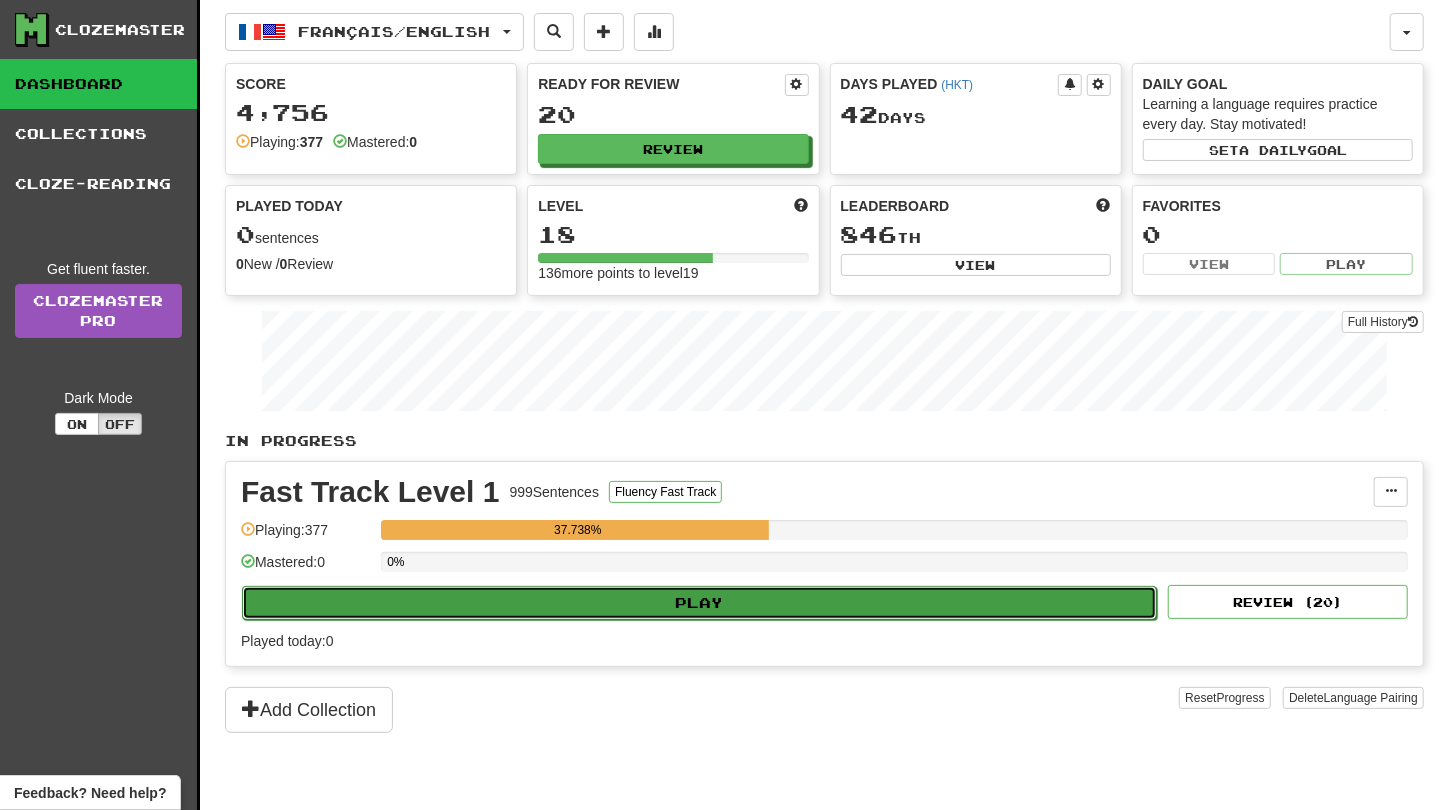 select on "**" 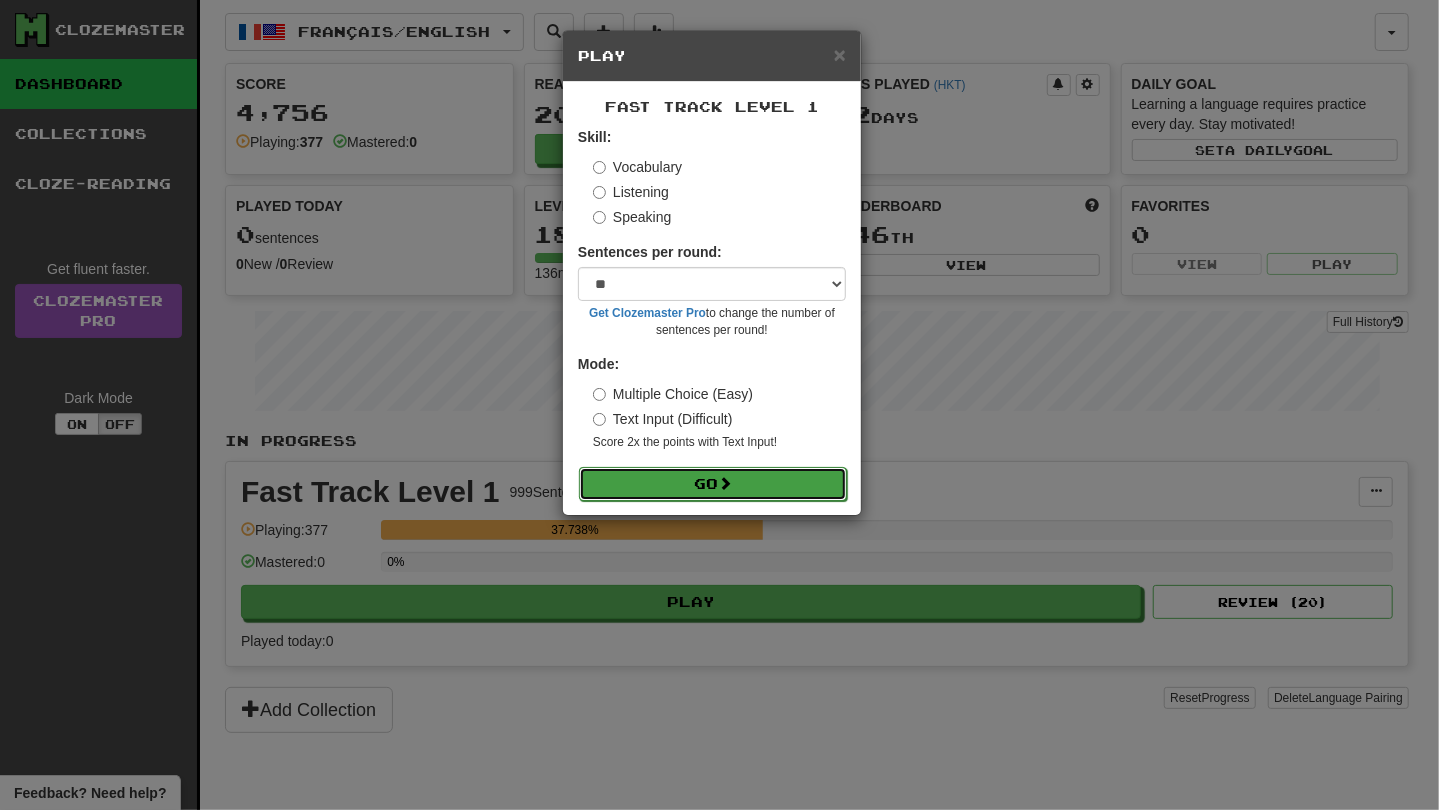 click on "Go" at bounding box center [713, 484] 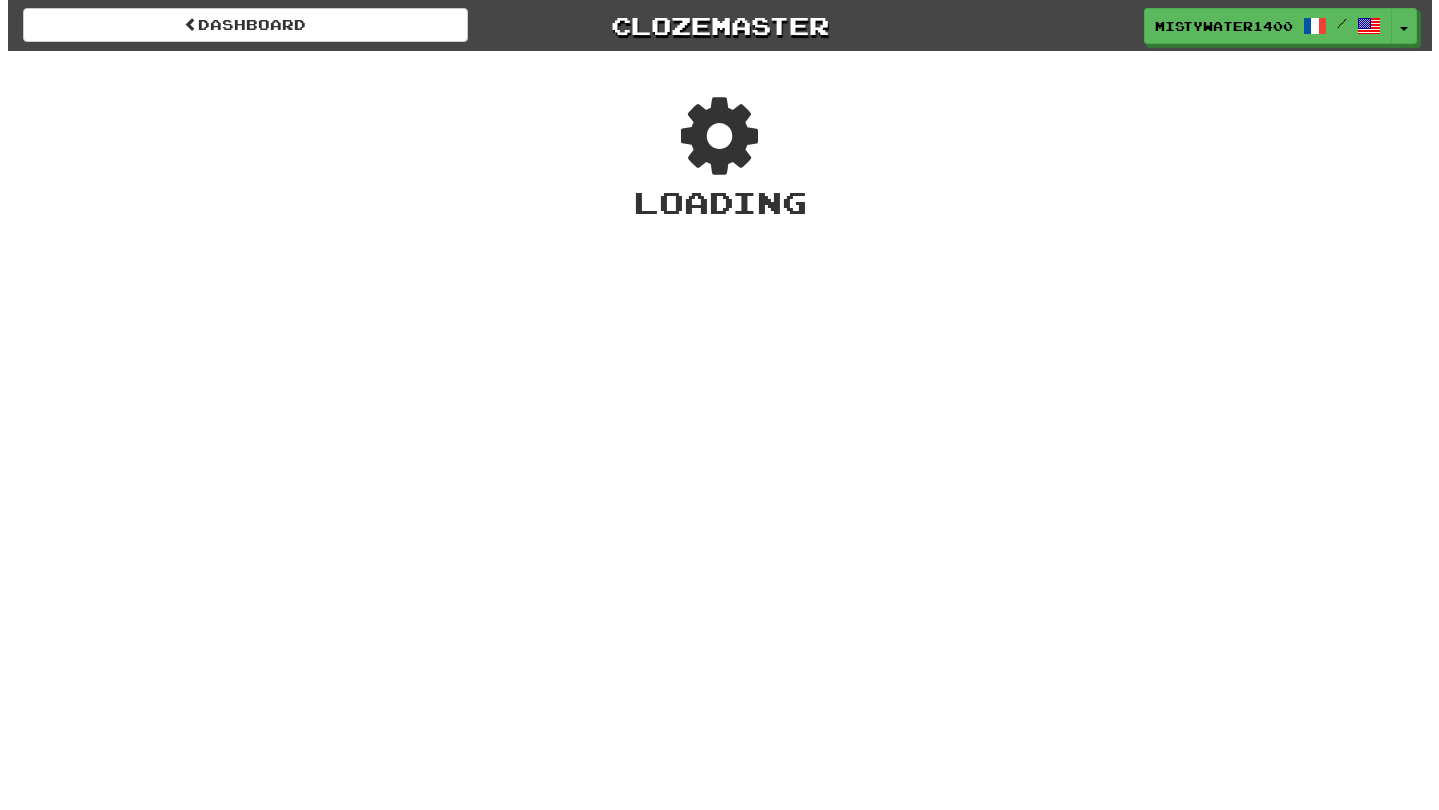 scroll, scrollTop: 0, scrollLeft: 0, axis: both 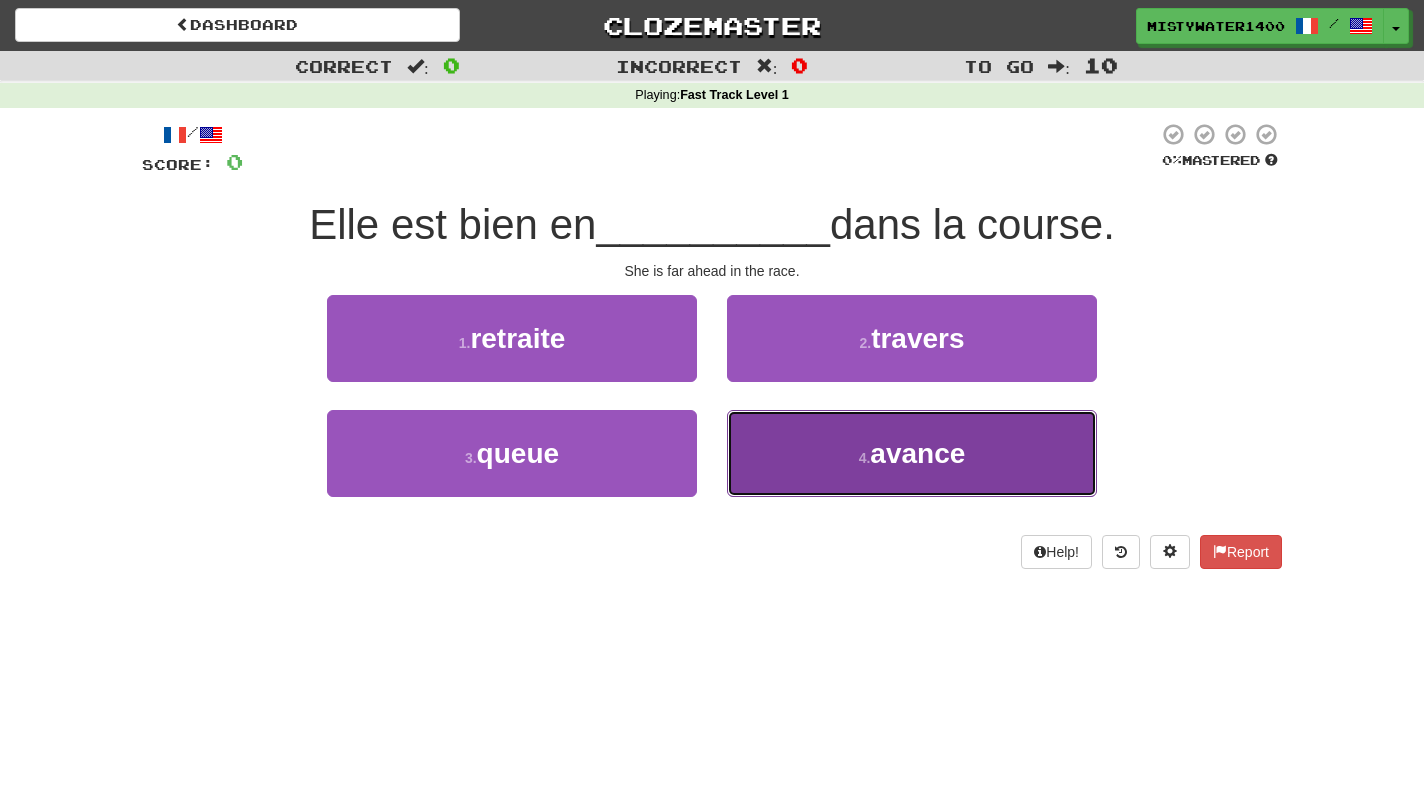 click on "avance" at bounding box center (917, 453) 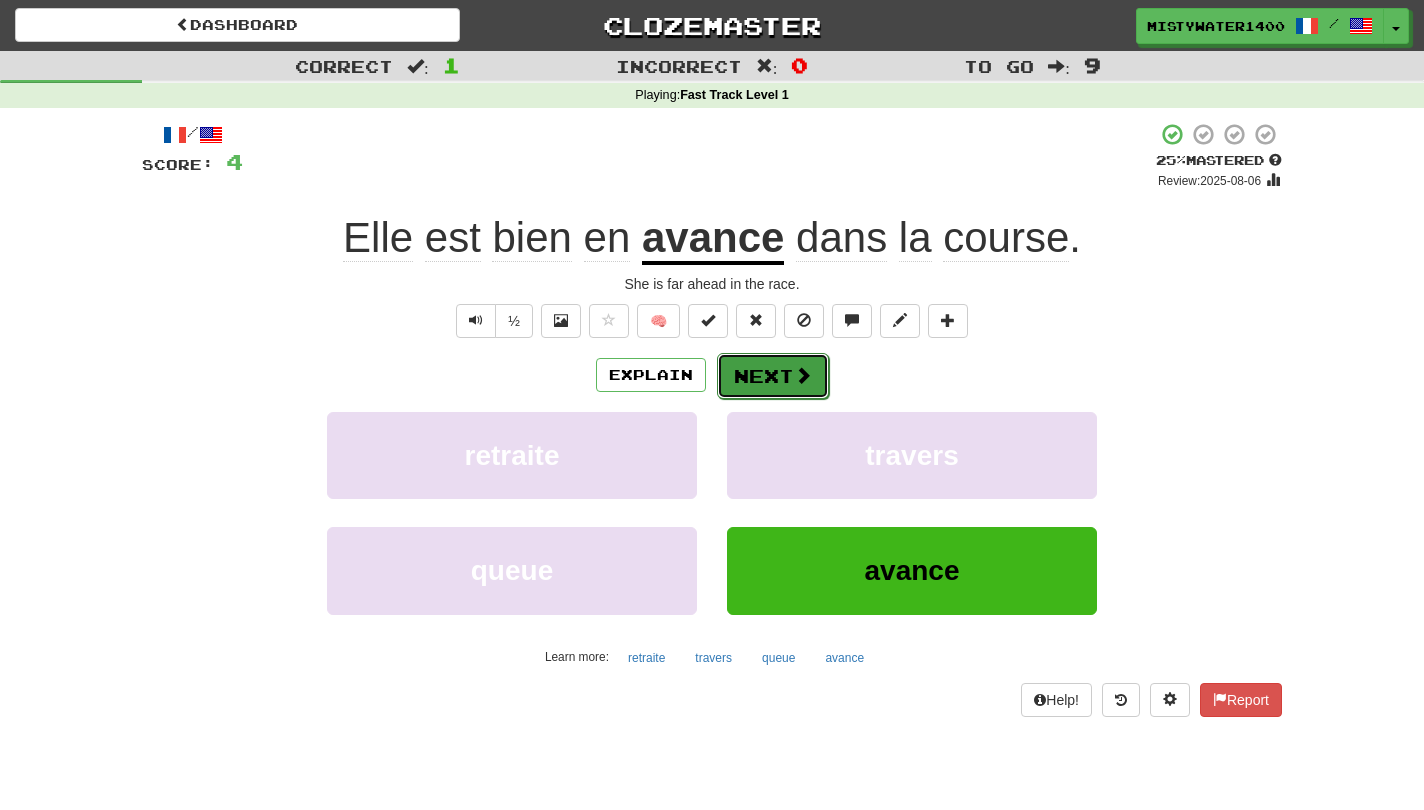 click on "Next" at bounding box center [773, 376] 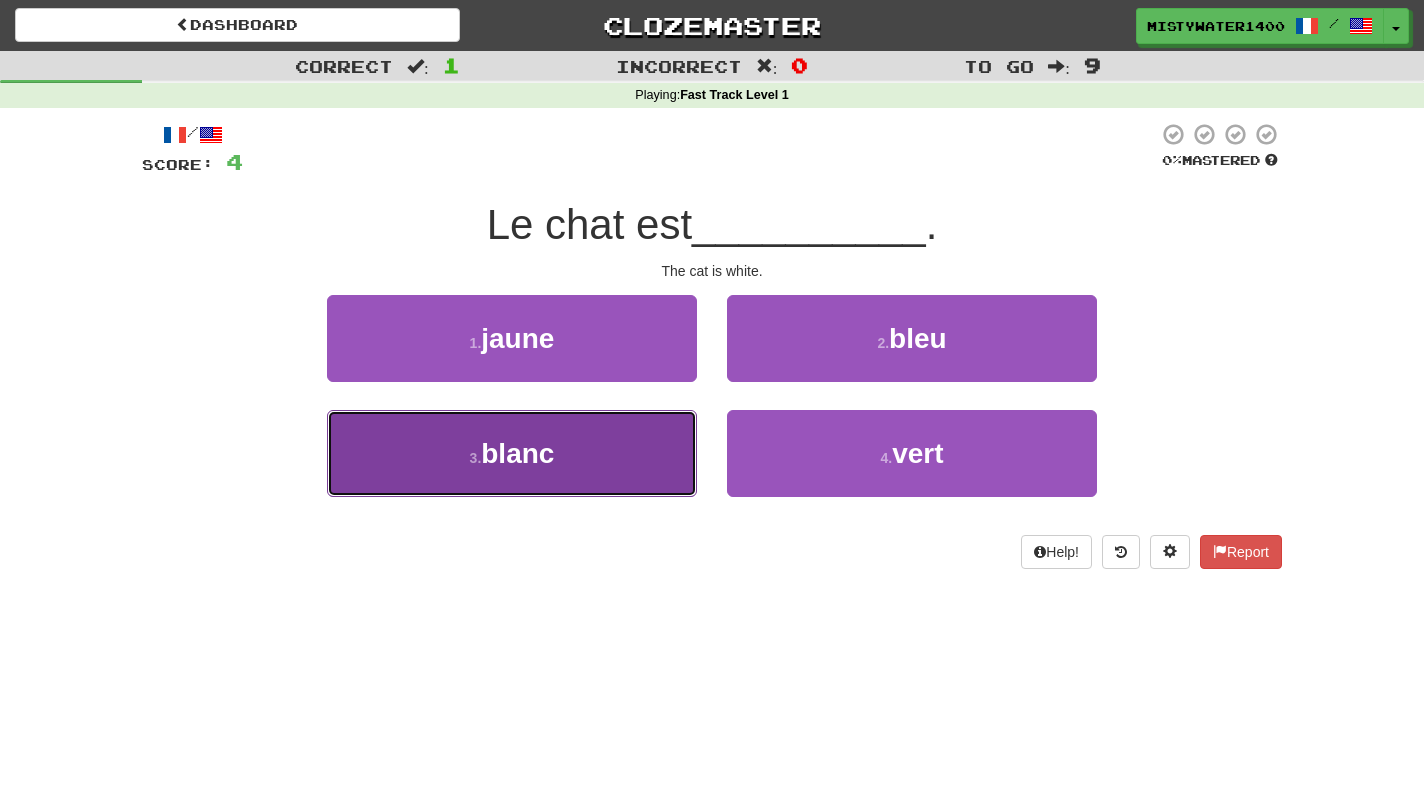 click on "3 .  blanc" at bounding box center [512, 453] 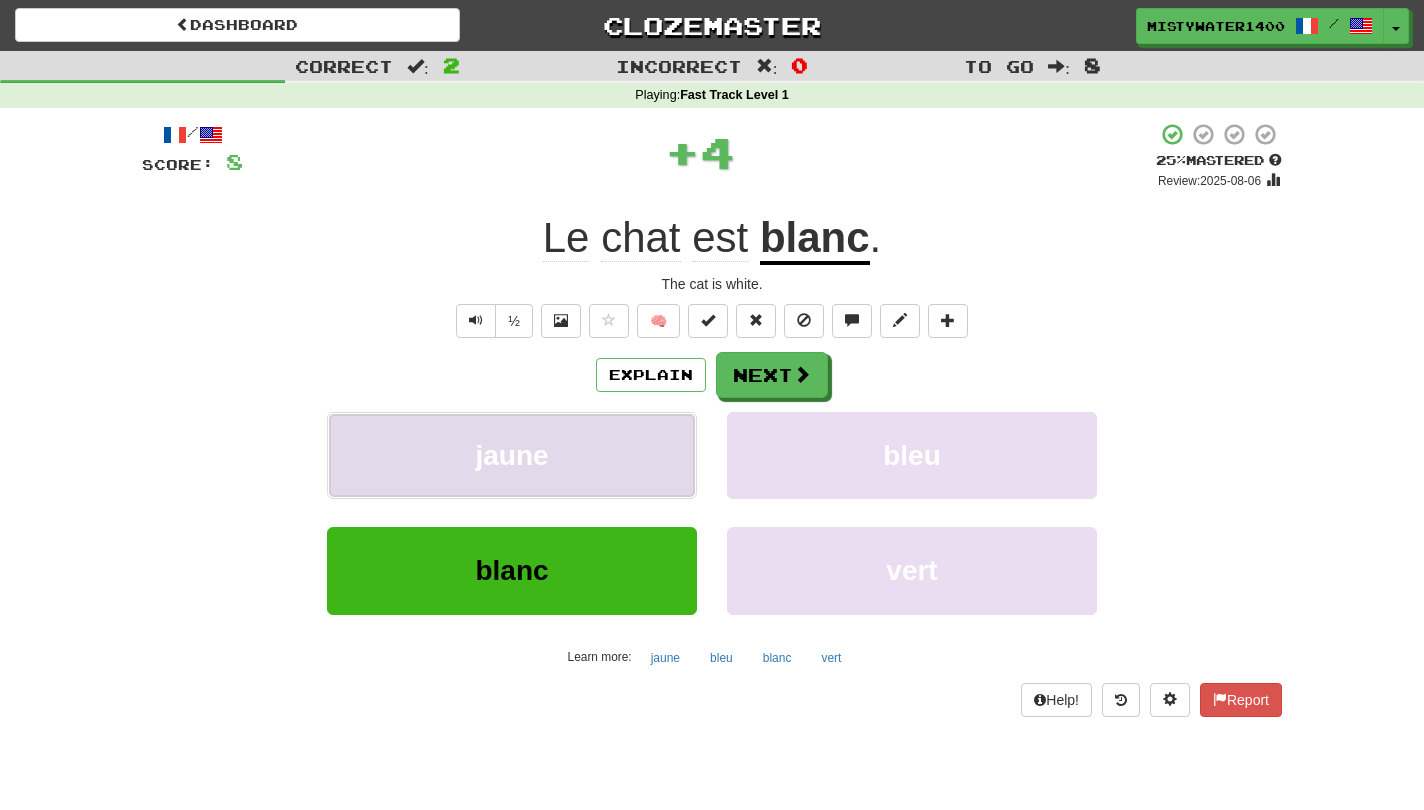 click on "jaune" at bounding box center (512, 455) 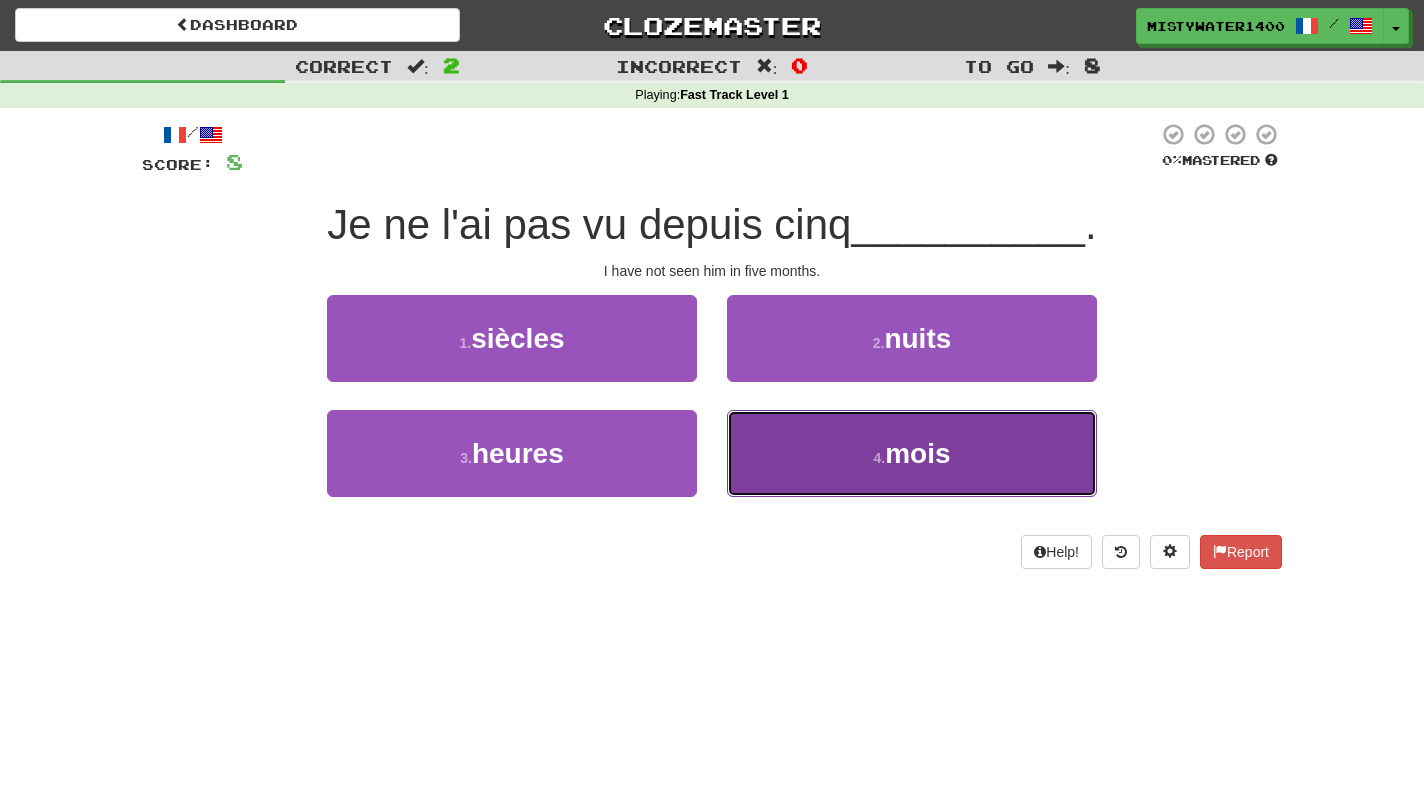 click on "4 .  mois" at bounding box center [912, 453] 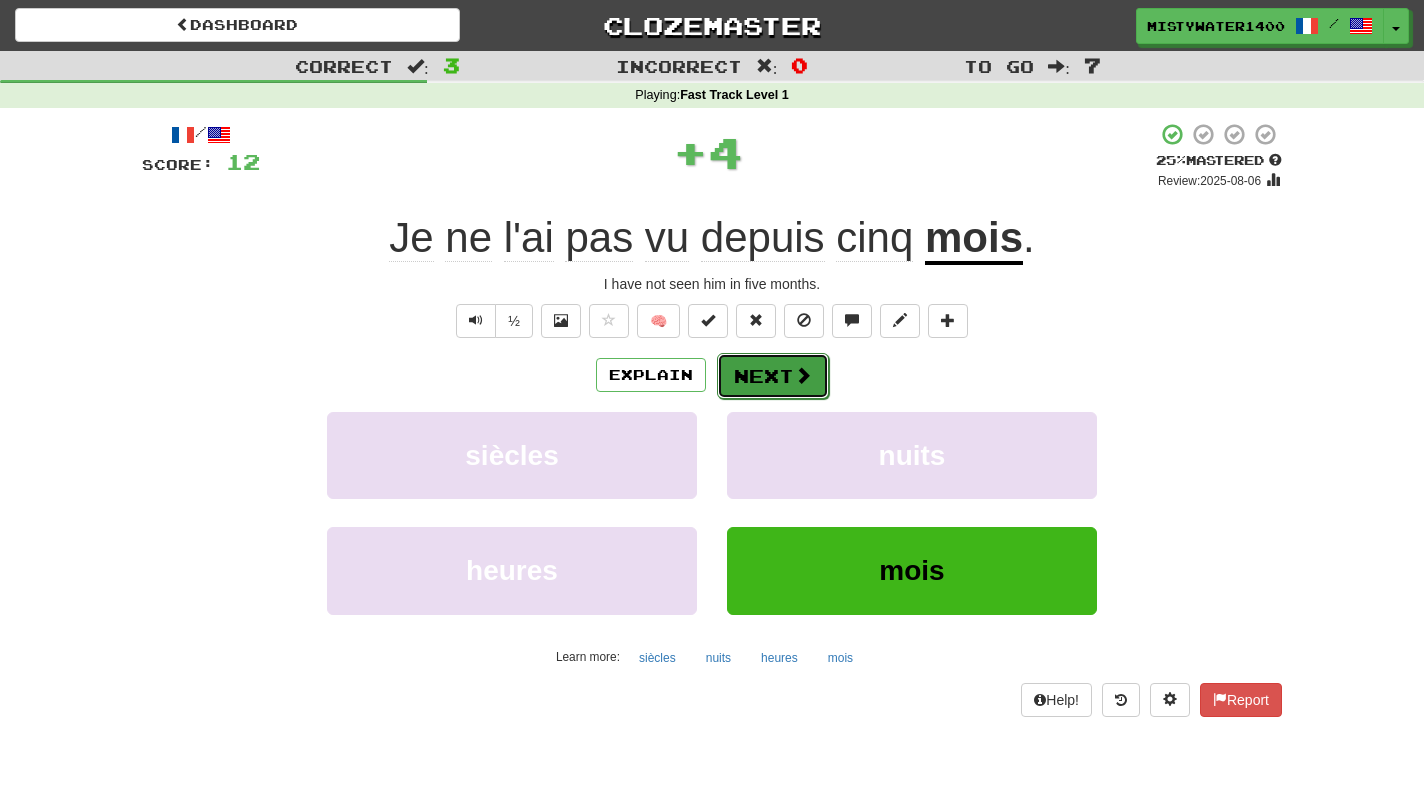 click on "Next" at bounding box center (773, 376) 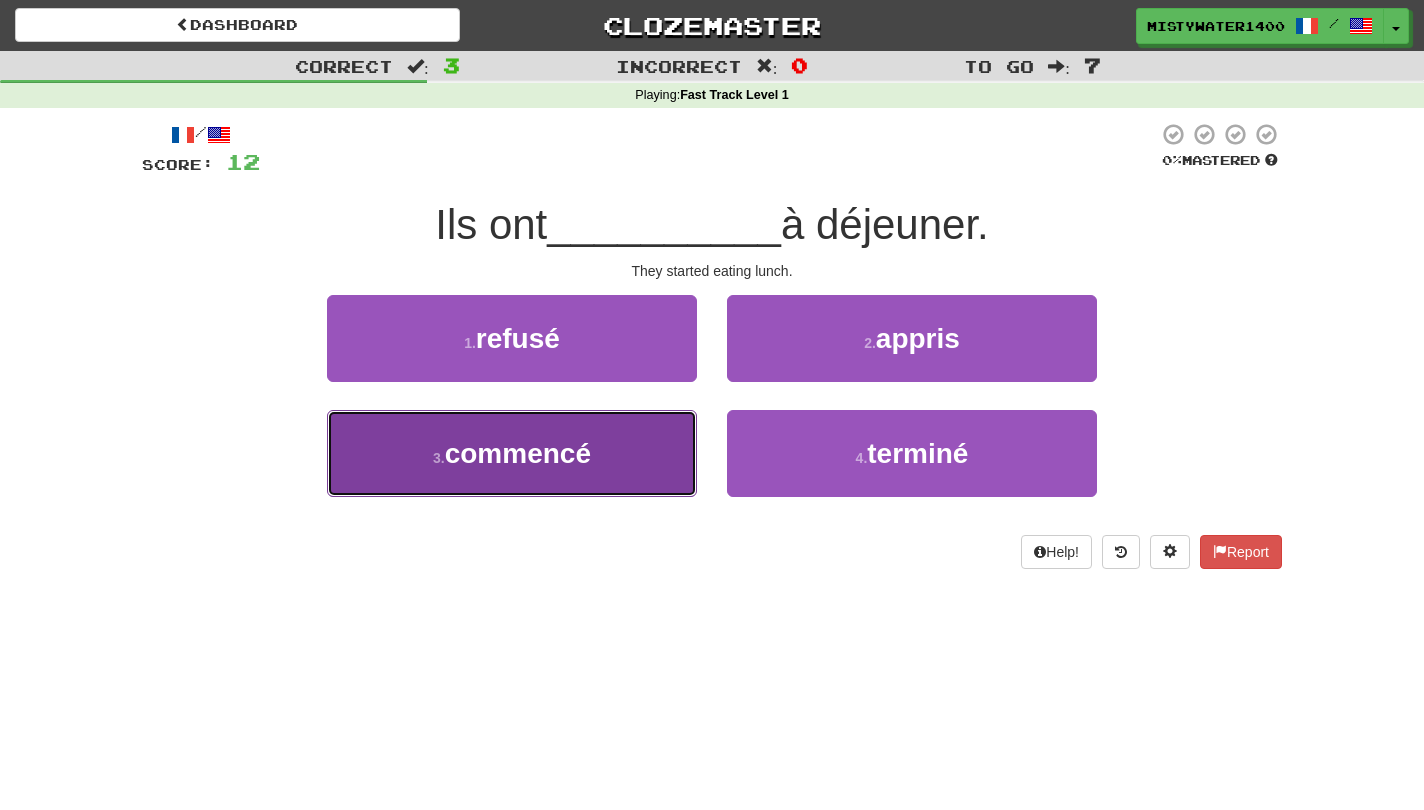 click on "3 .  commencé" at bounding box center (512, 453) 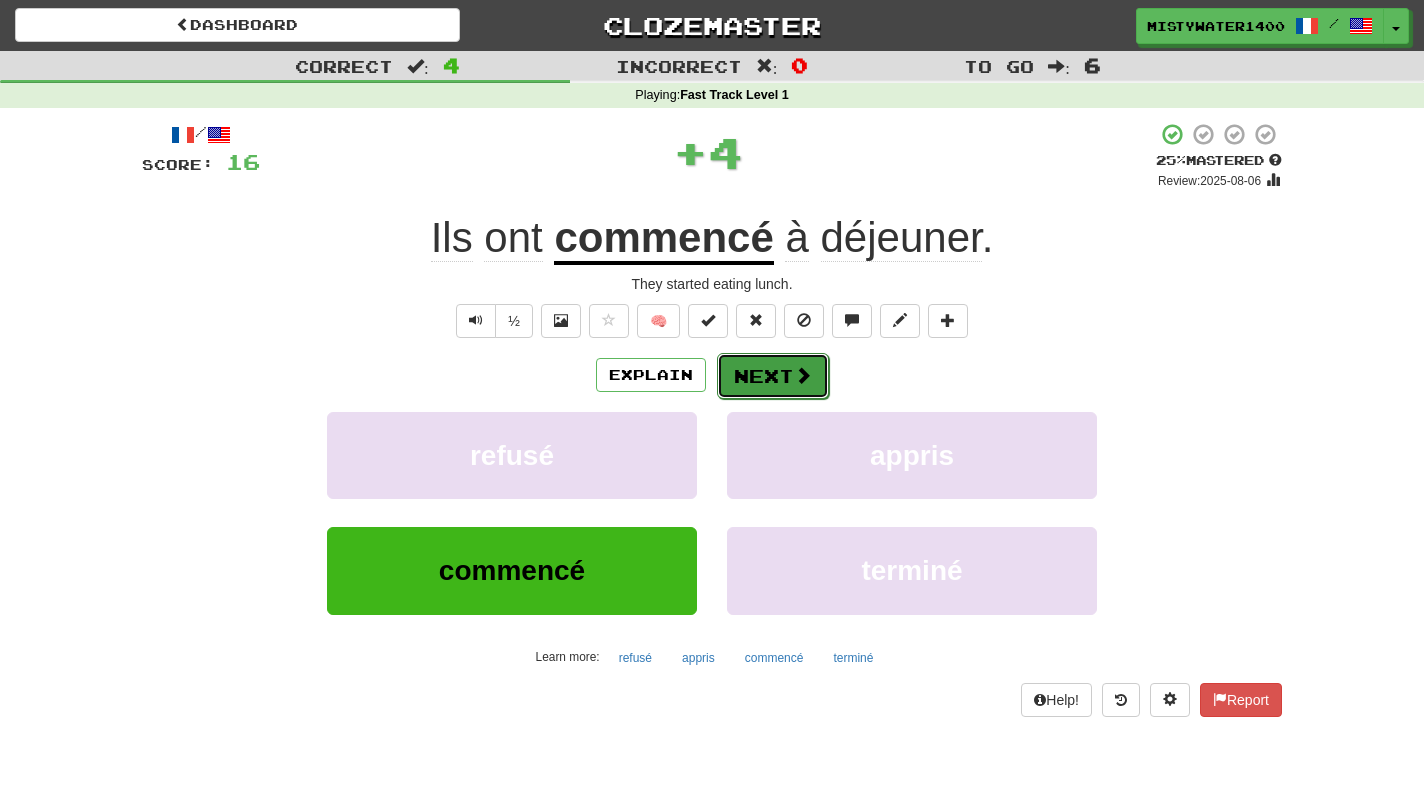 click on "Next" at bounding box center [773, 376] 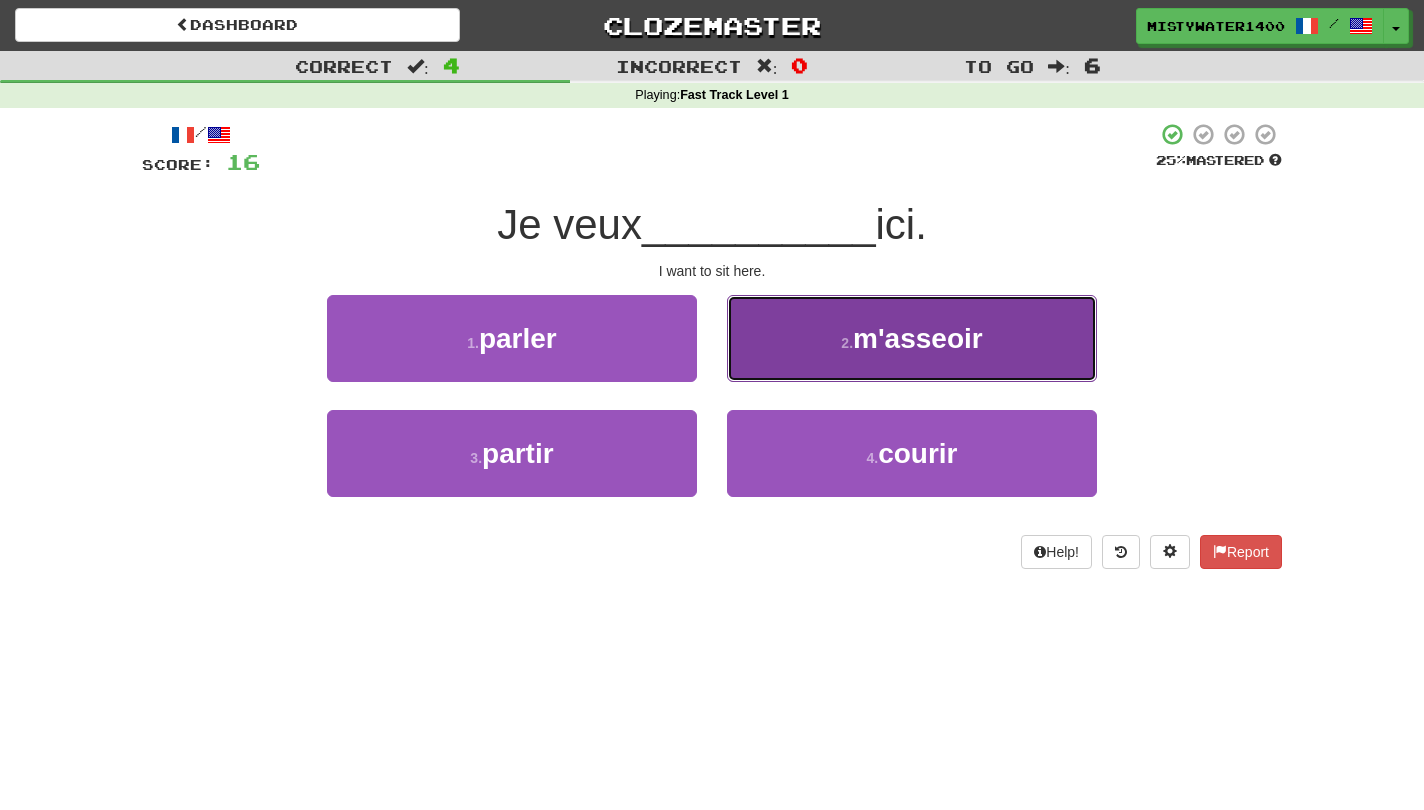 click on "2 .  m'asseoir" at bounding box center [912, 338] 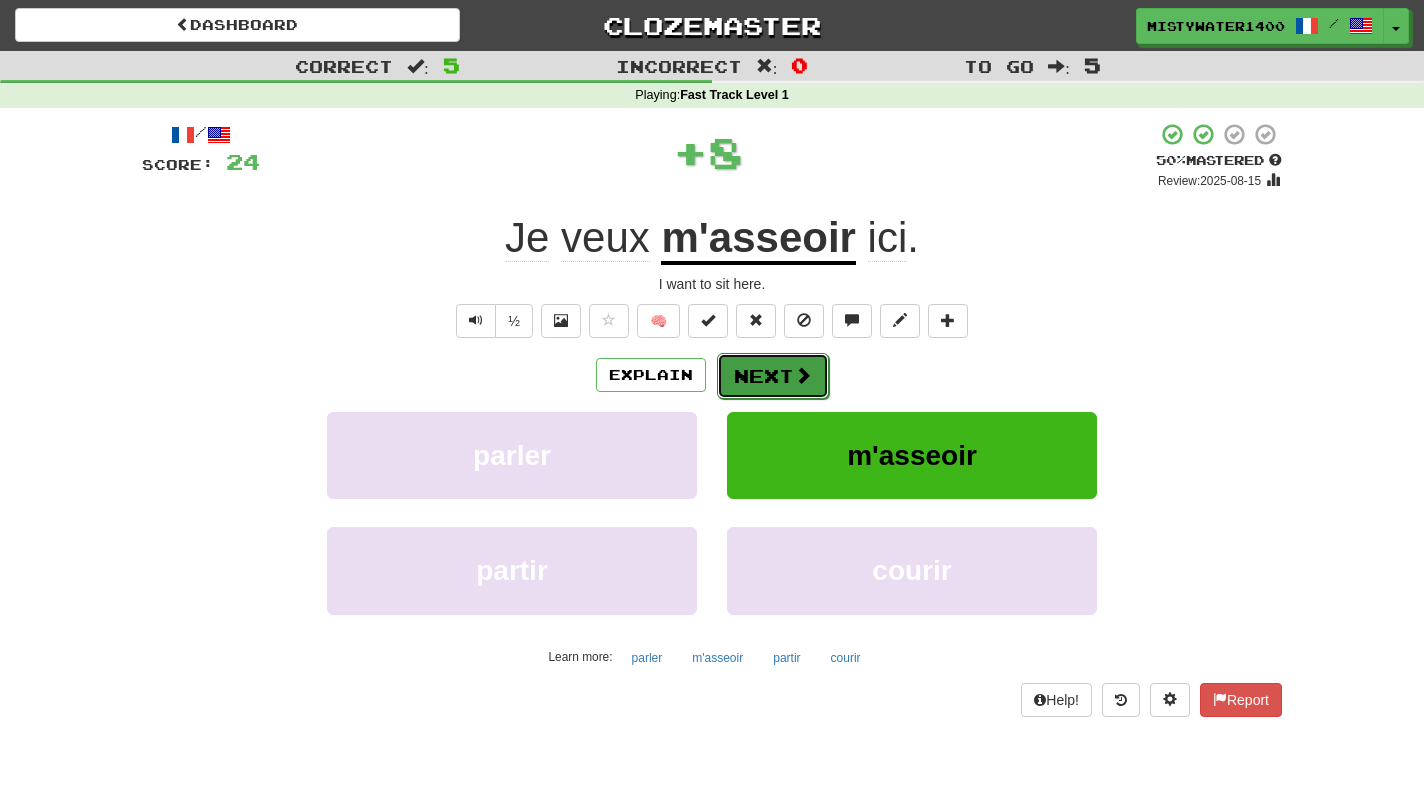 click on "Next" at bounding box center [773, 376] 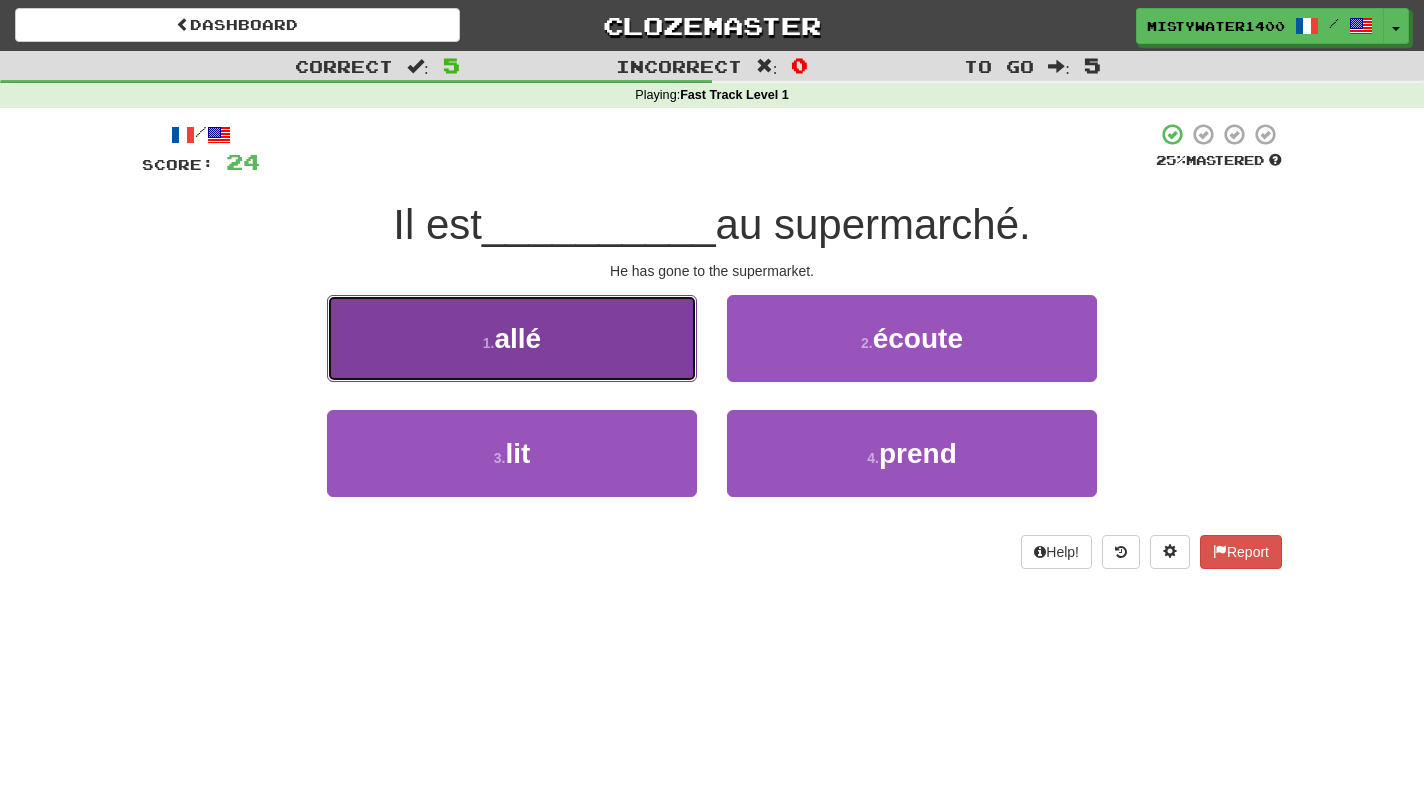 click on "1 .  allé" at bounding box center [512, 338] 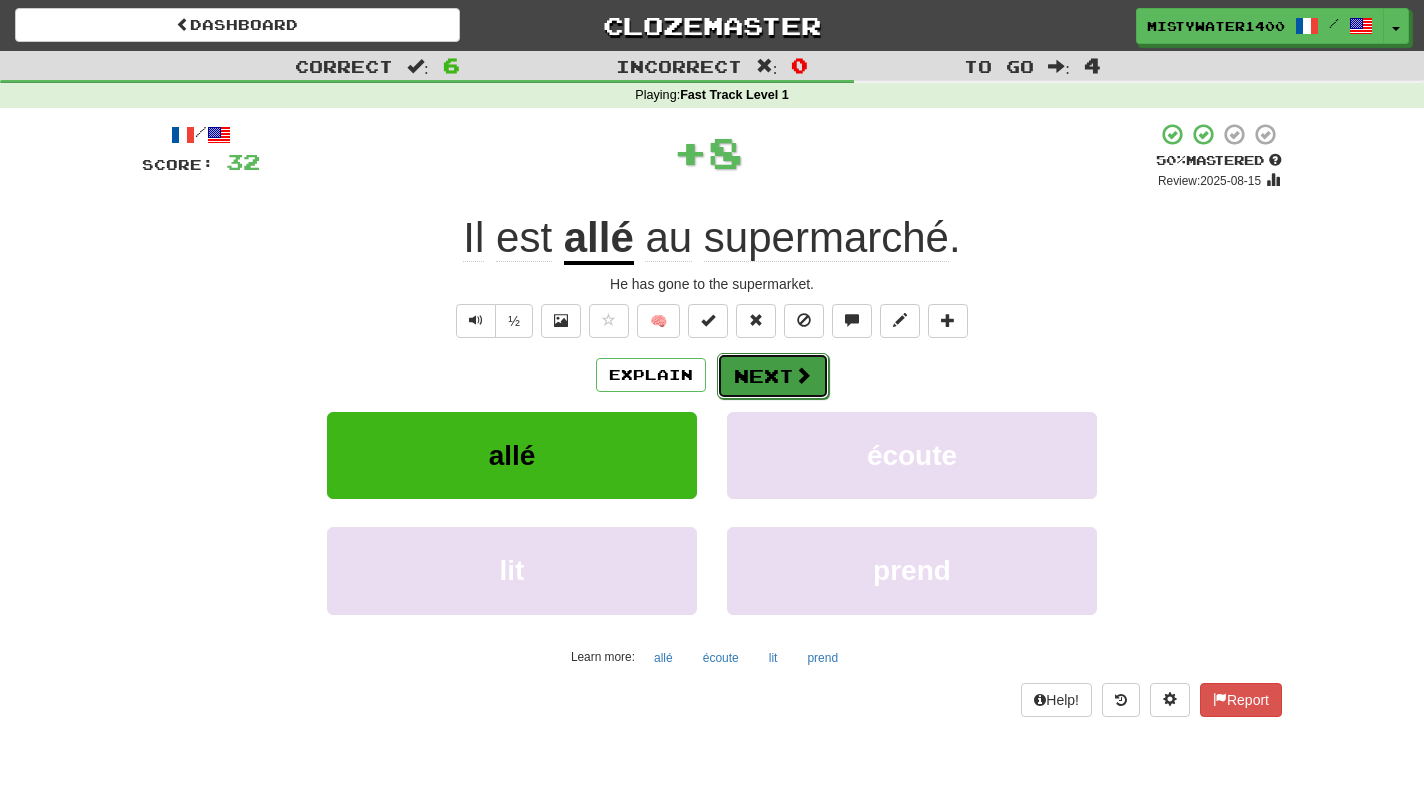 click on "Next" at bounding box center [773, 376] 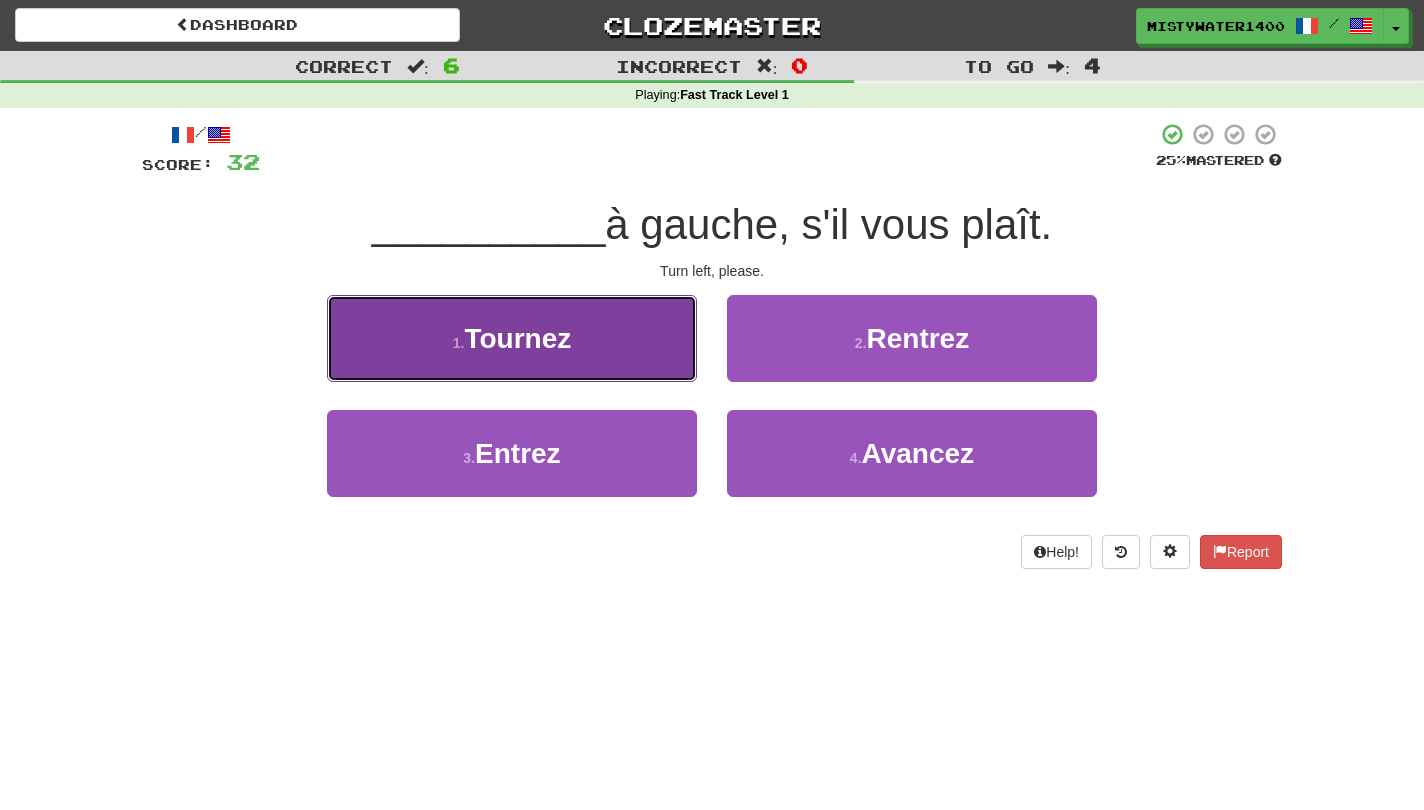 click on "1 .  Tournez" at bounding box center (512, 338) 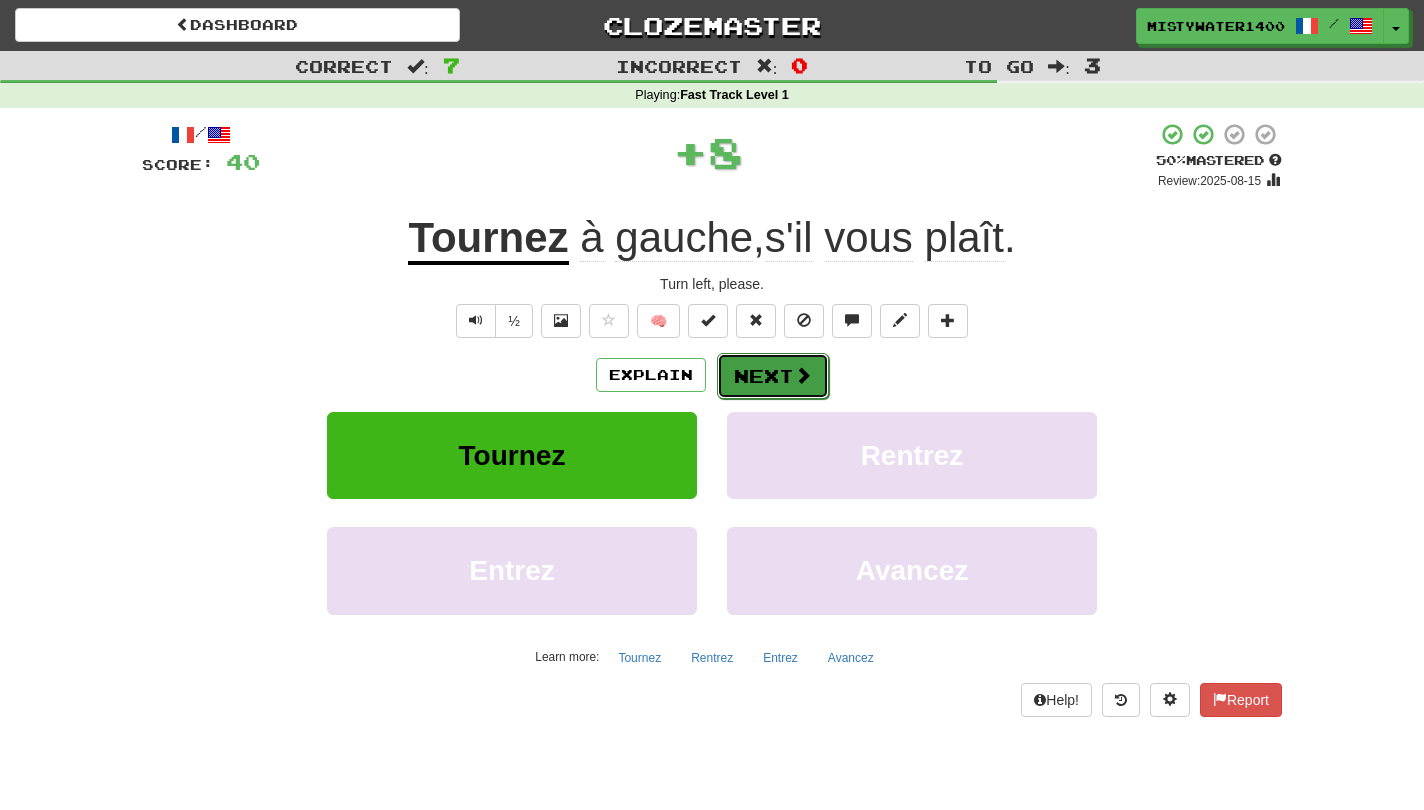 click on "Next" at bounding box center [773, 376] 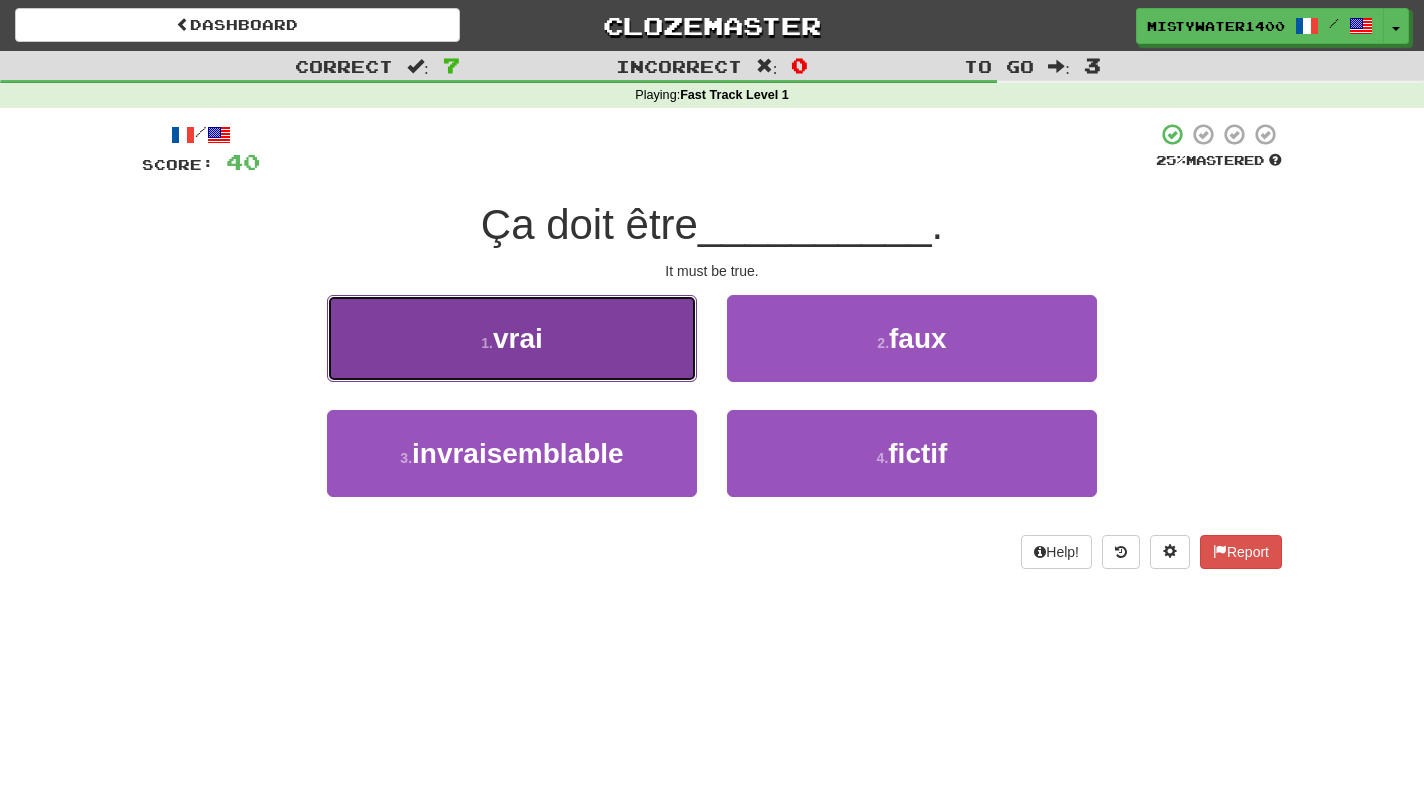 click on "1 .  vrai" at bounding box center [512, 338] 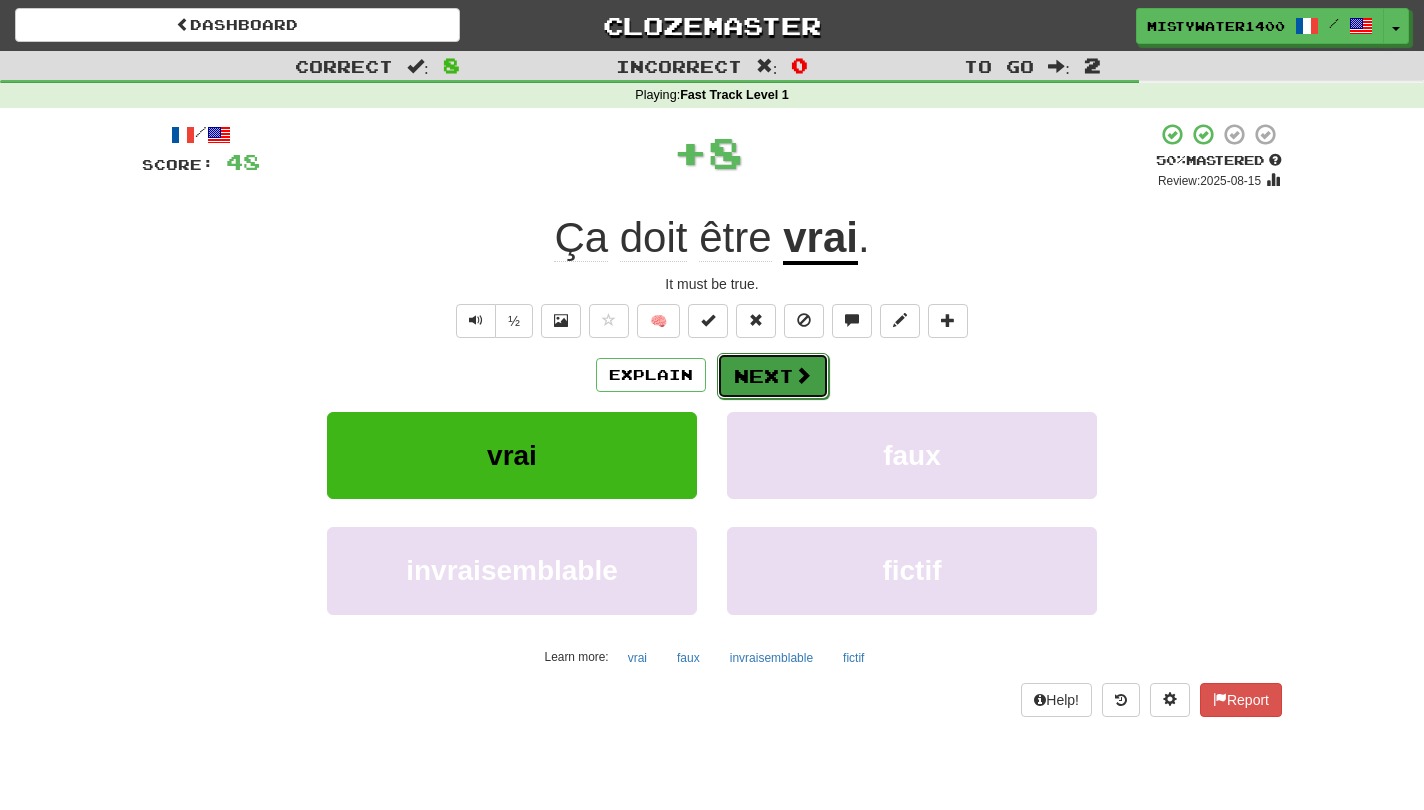 click on "Next" at bounding box center [773, 376] 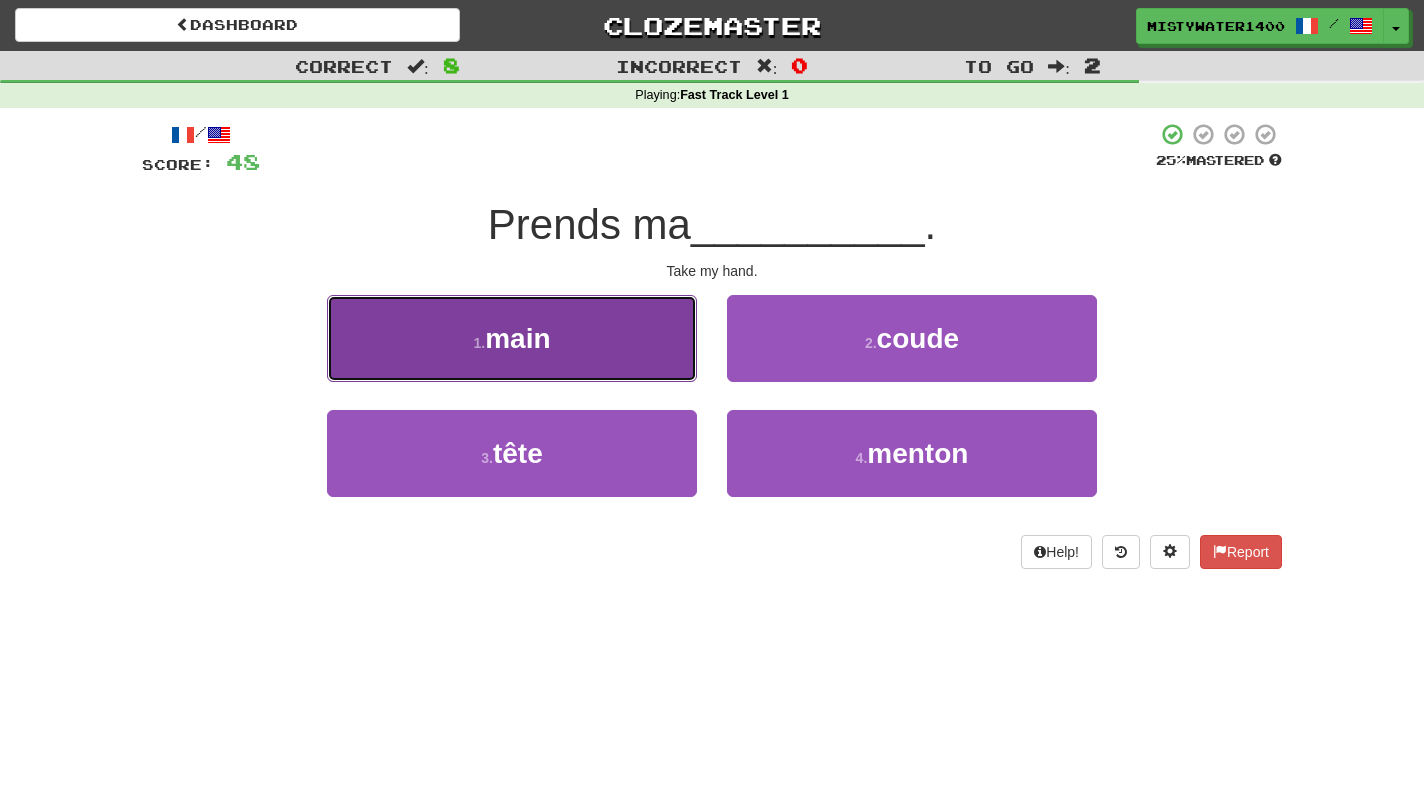 click on "1 .  main" at bounding box center [512, 338] 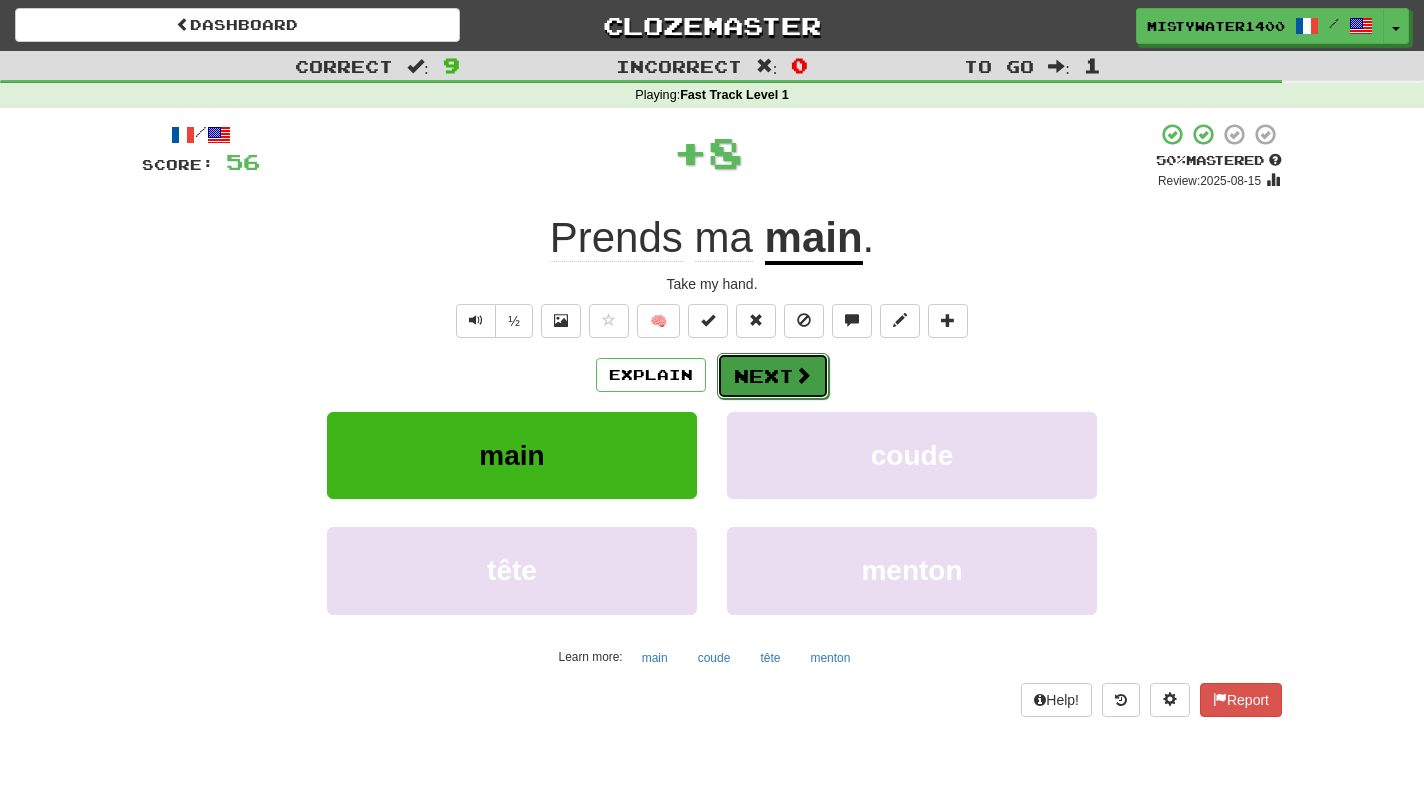 click at bounding box center (803, 375) 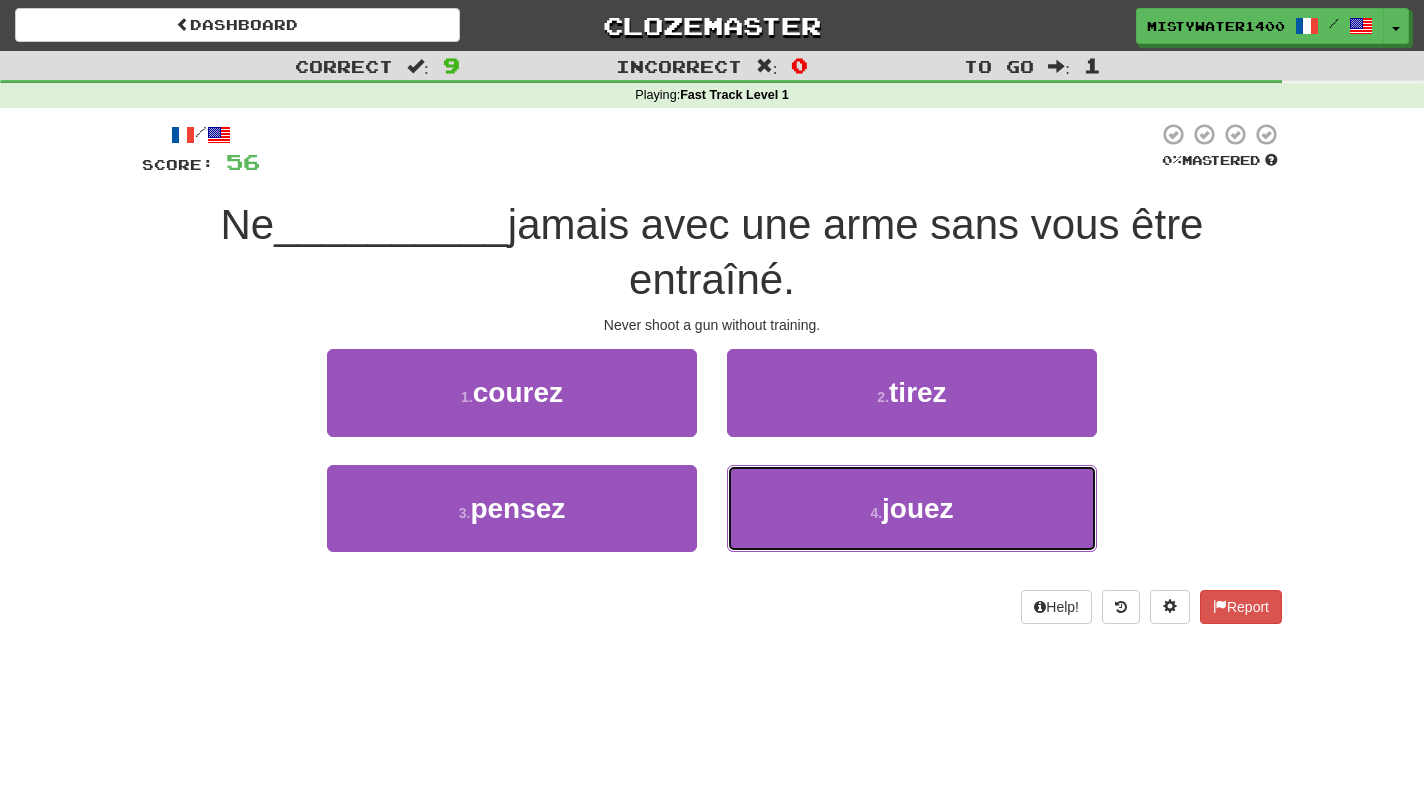 drag, startPoint x: 741, startPoint y: 475, endPoint x: 780, endPoint y: 503, distance: 48.010414 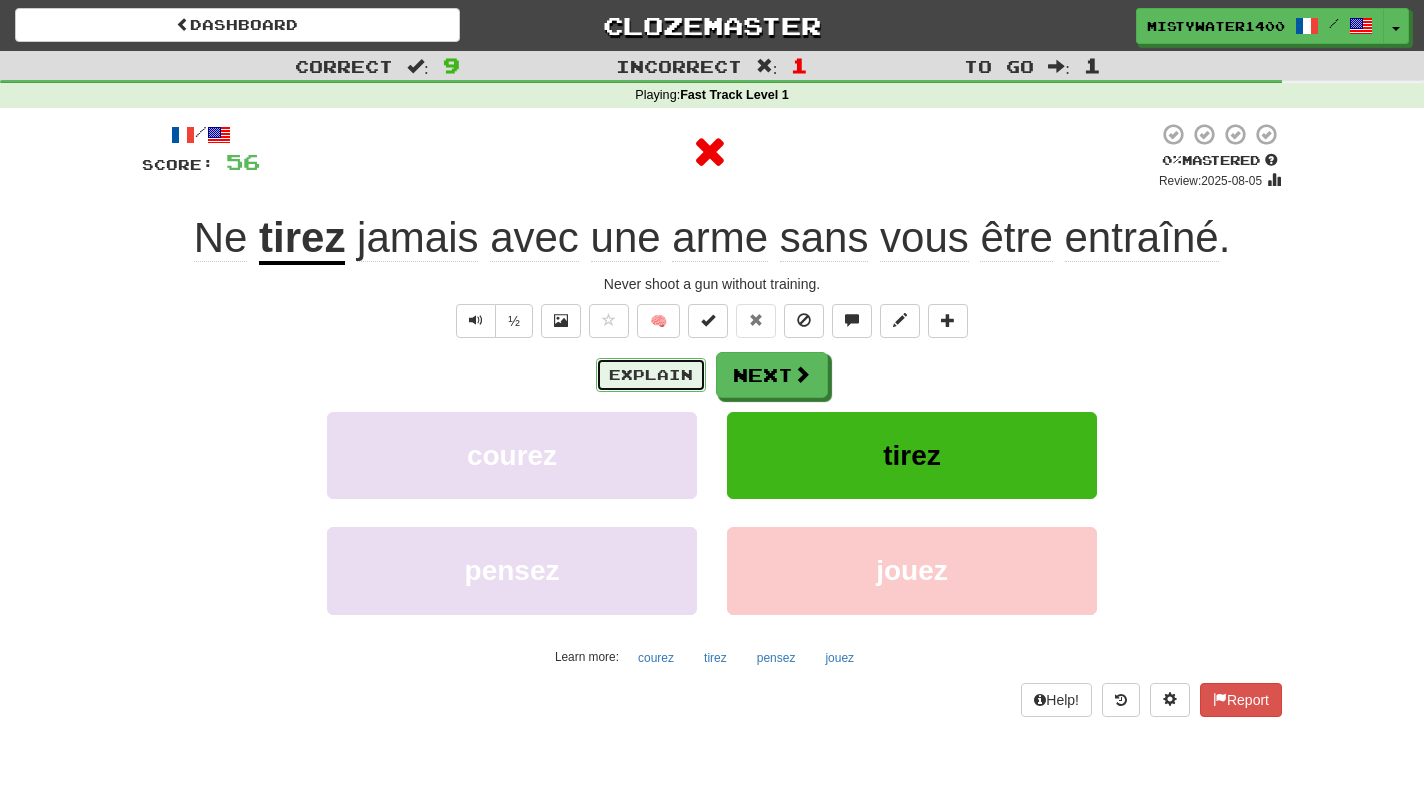 click on "Explain" at bounding box center [651, 375] 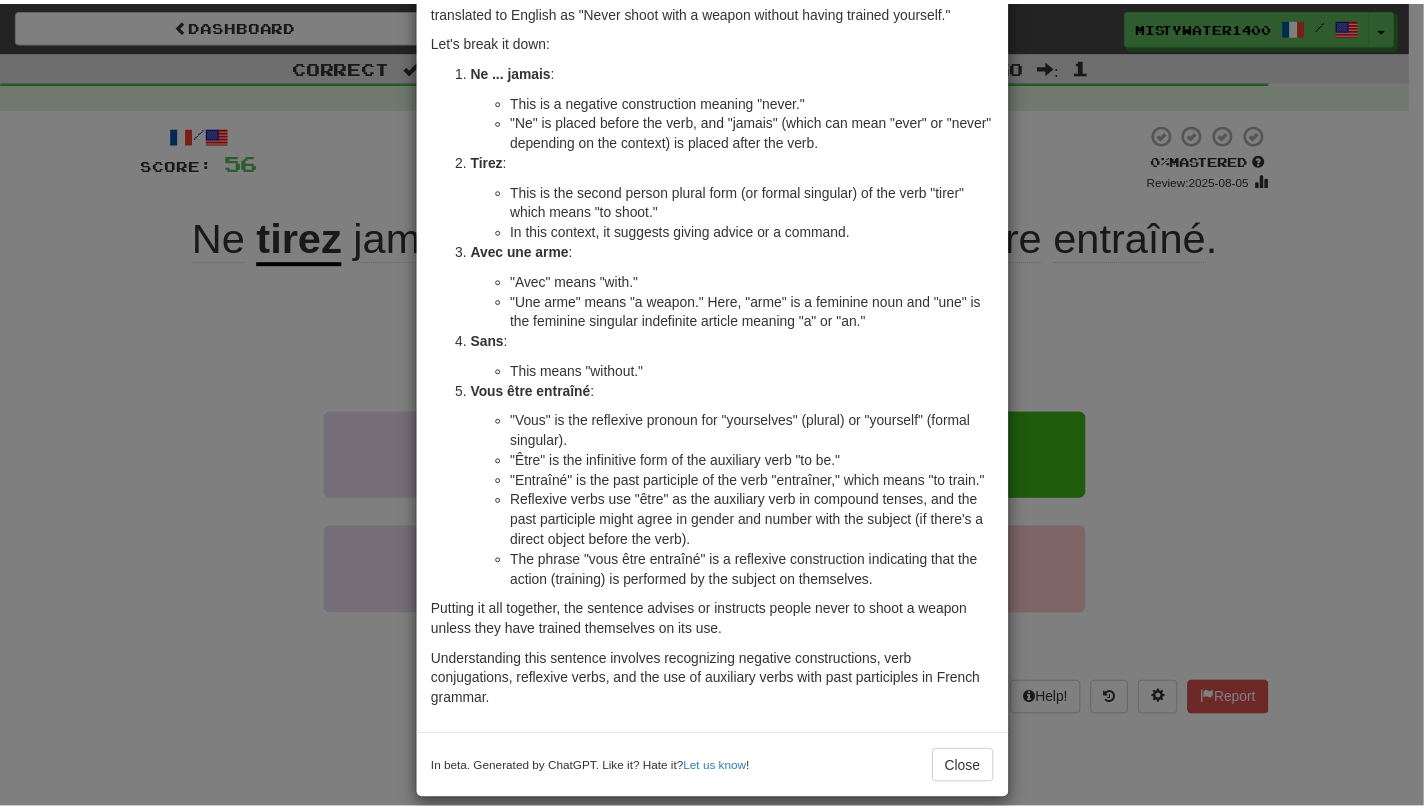 scroll, scrollTop: 136, scrollLeft: 0, axis: vertical 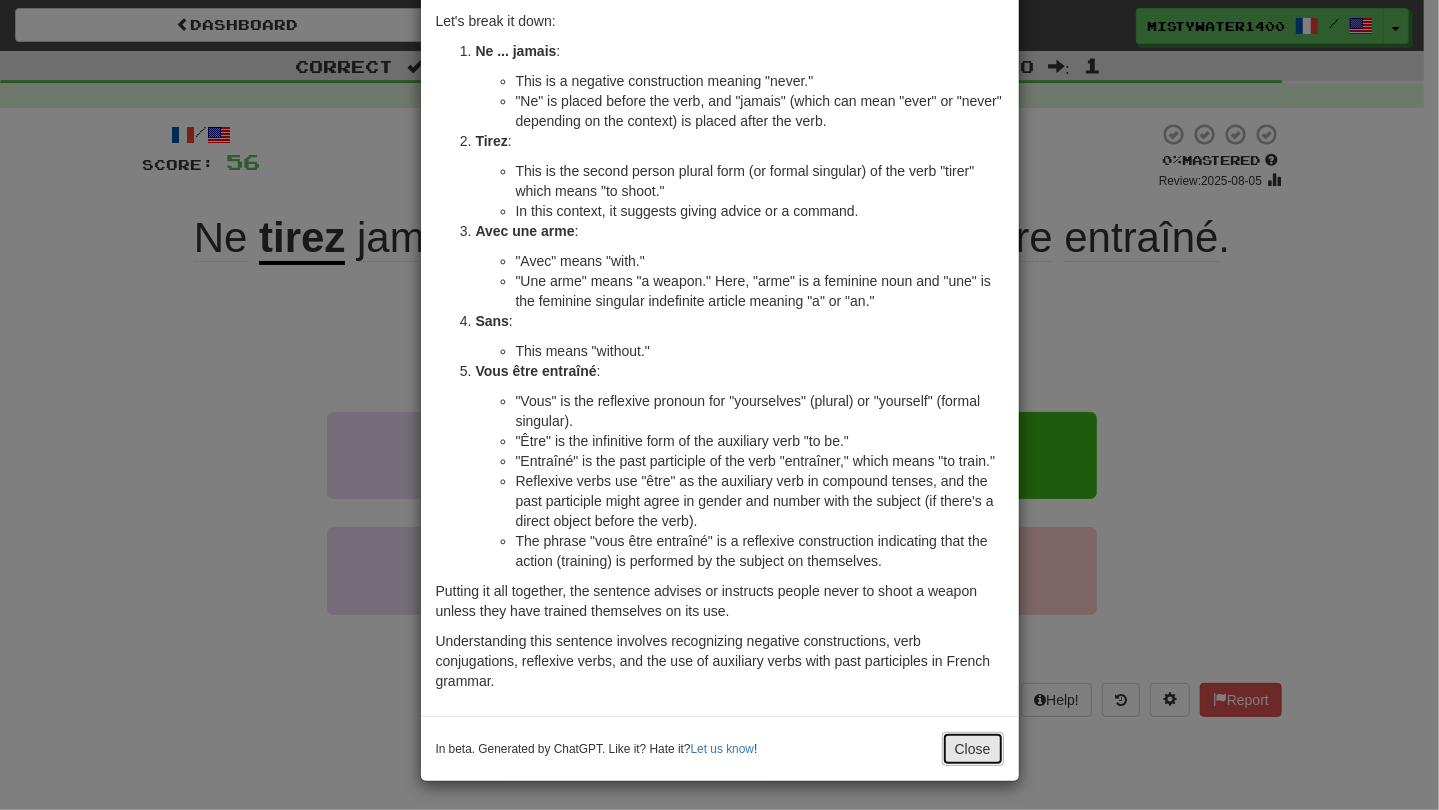 click on "Close" at bounding box center [973, 749] 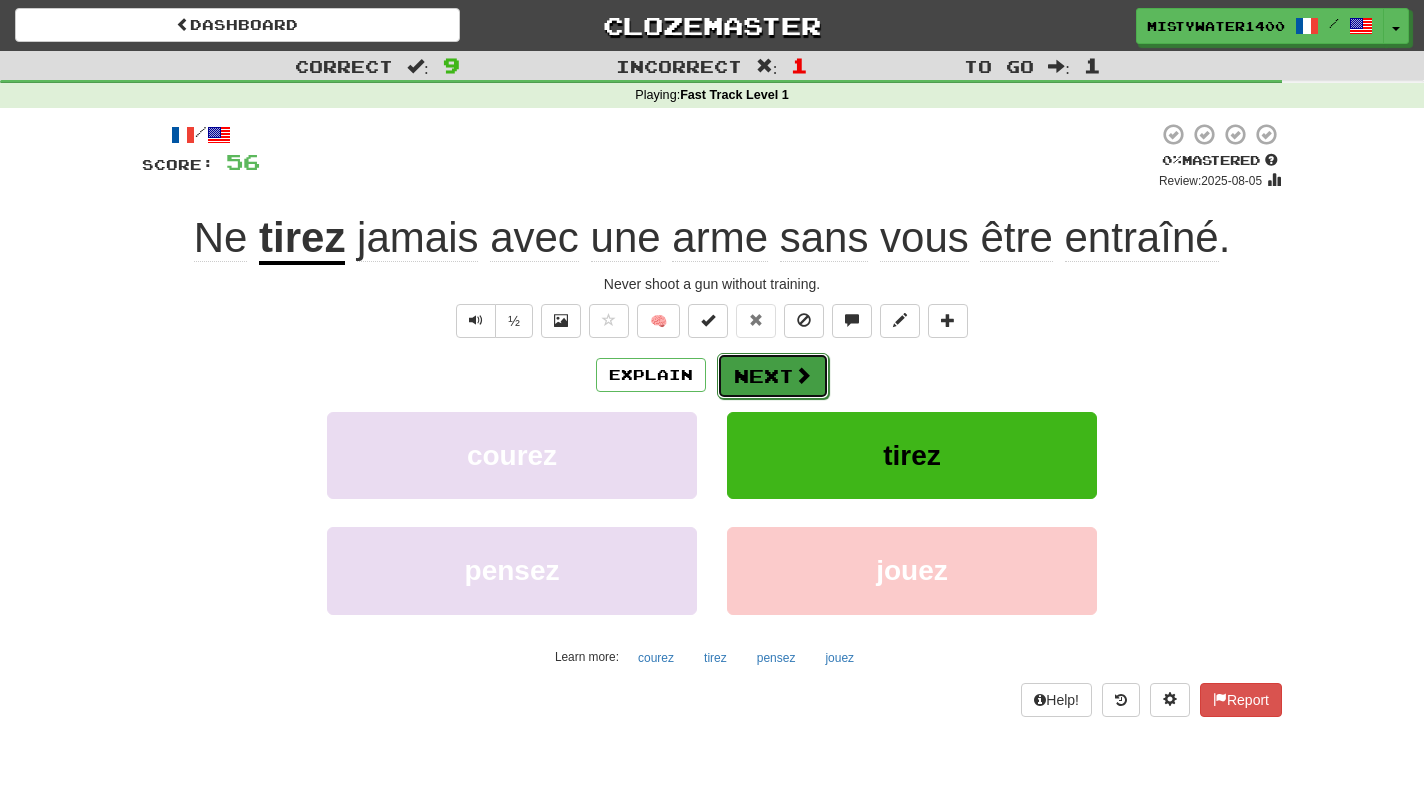 click at bounding box center (803, 375) 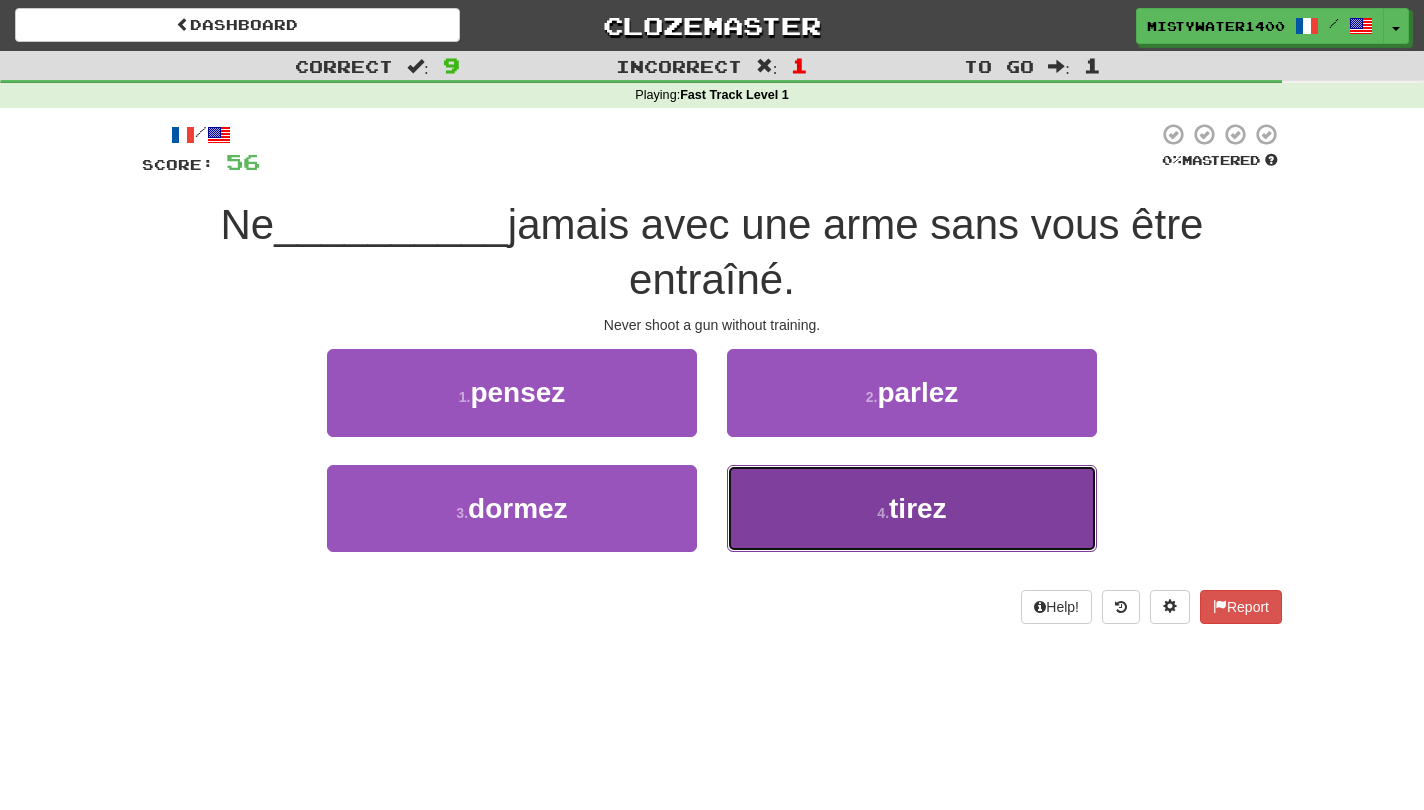 click on "4 .  tirez" at bounding box center (912, 508) 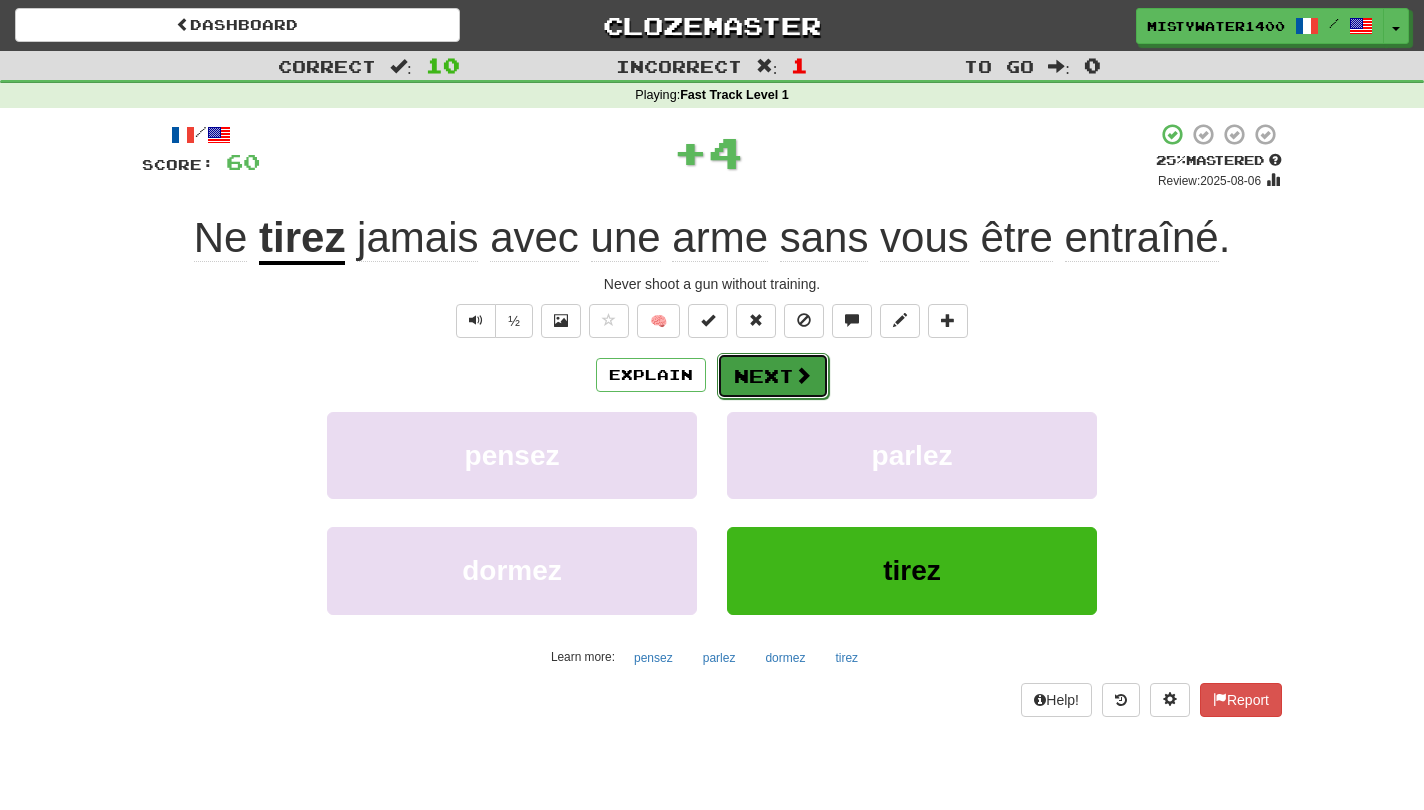 click on "Next" at bounding box center [773, 376] 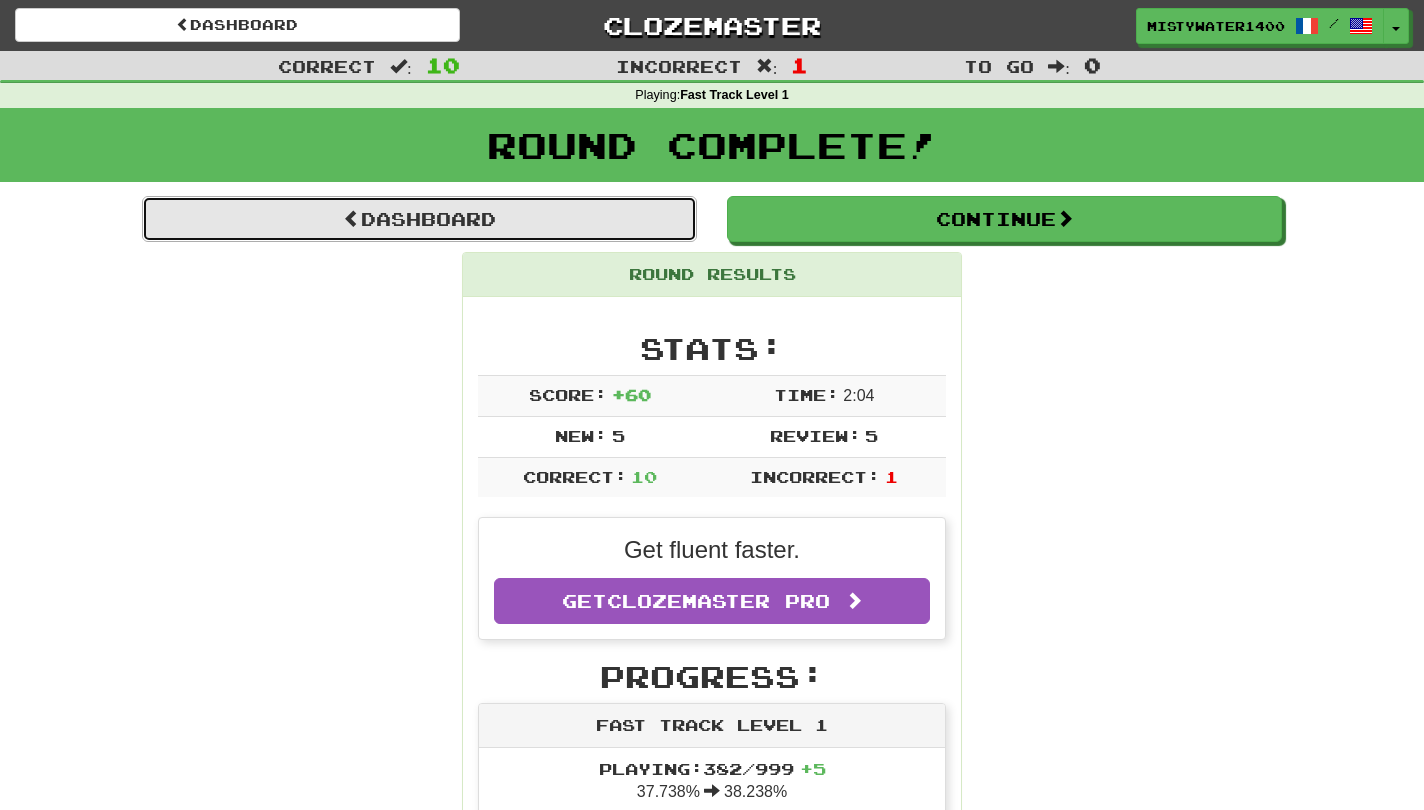 click on "Dashboard" at bounding box center [419, 219] 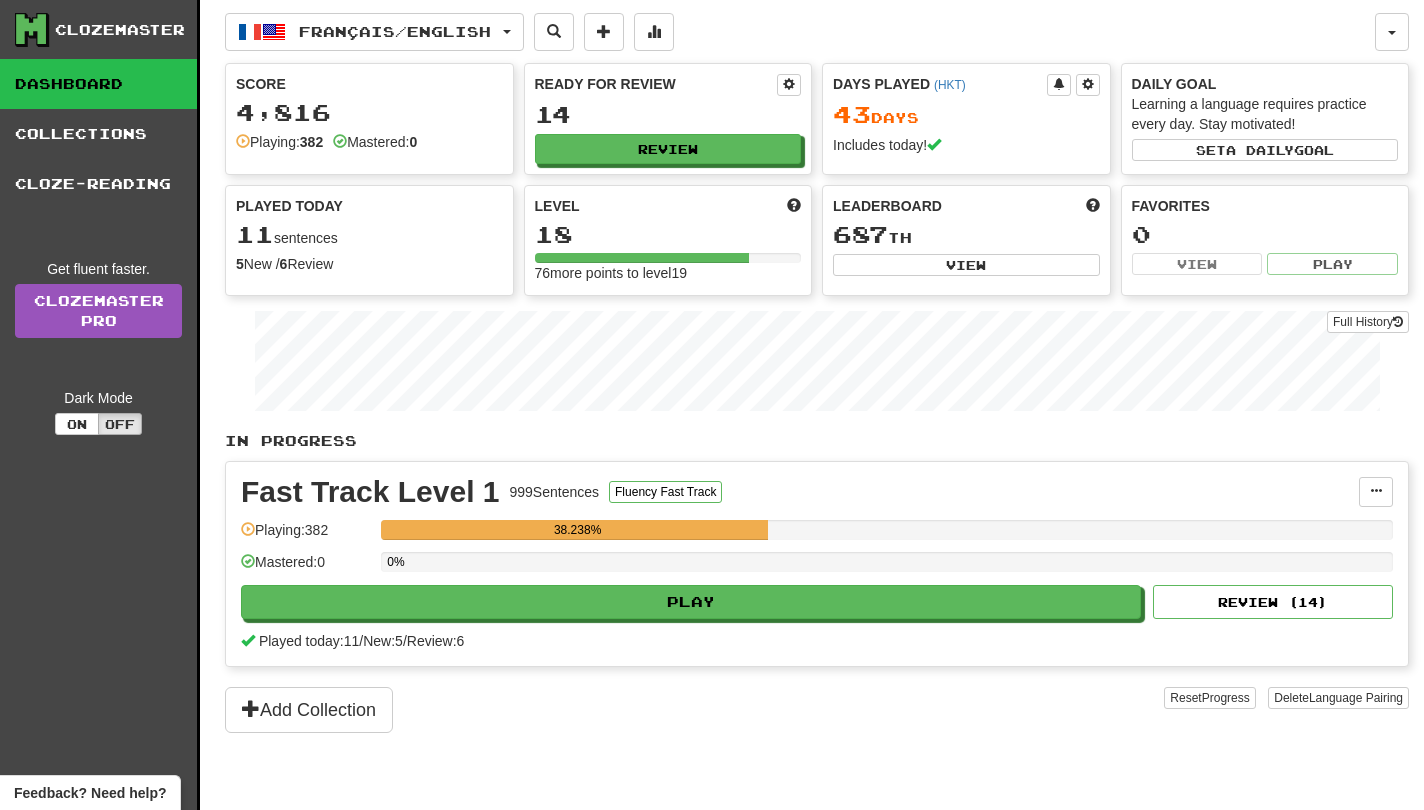 scroll, scrollTop: 0, scrollLeft: 0, axis: both 